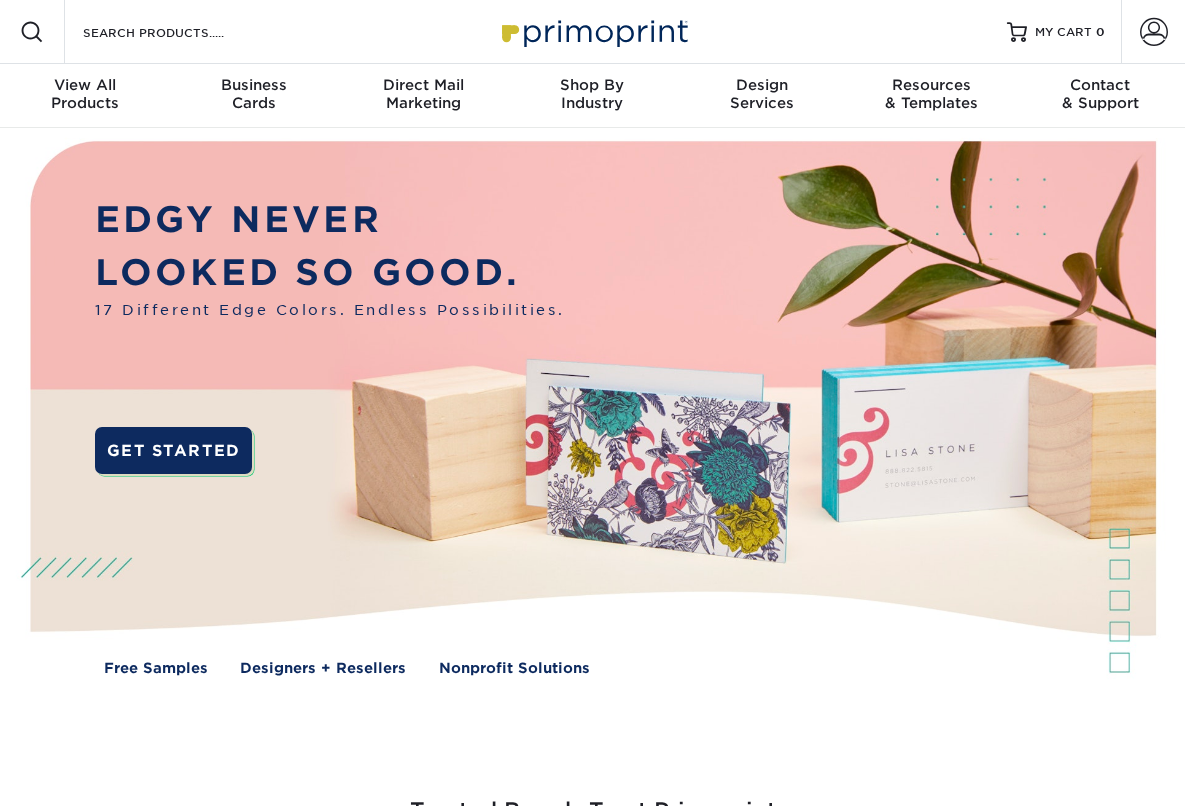 scroll, scrollTop: 0, scrollLeft: 0, axis: both 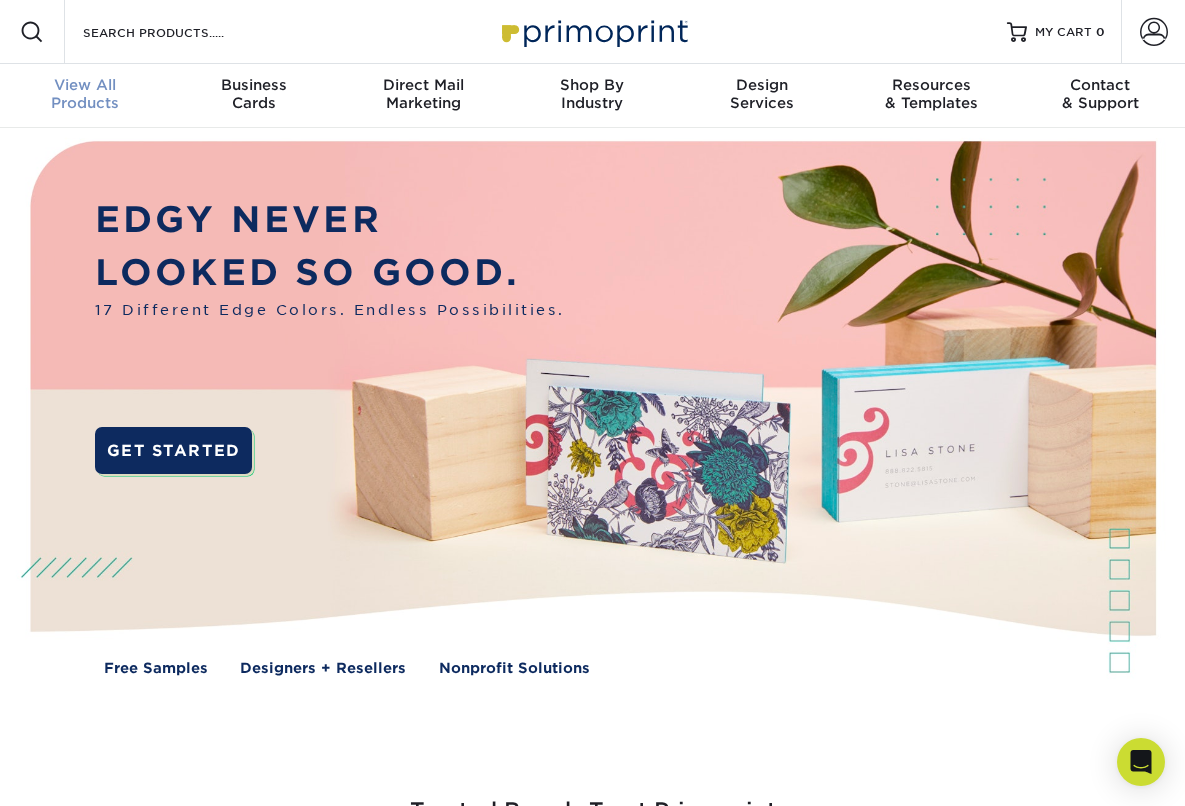 click on "View All  Products" at bounding box center (84, 94) 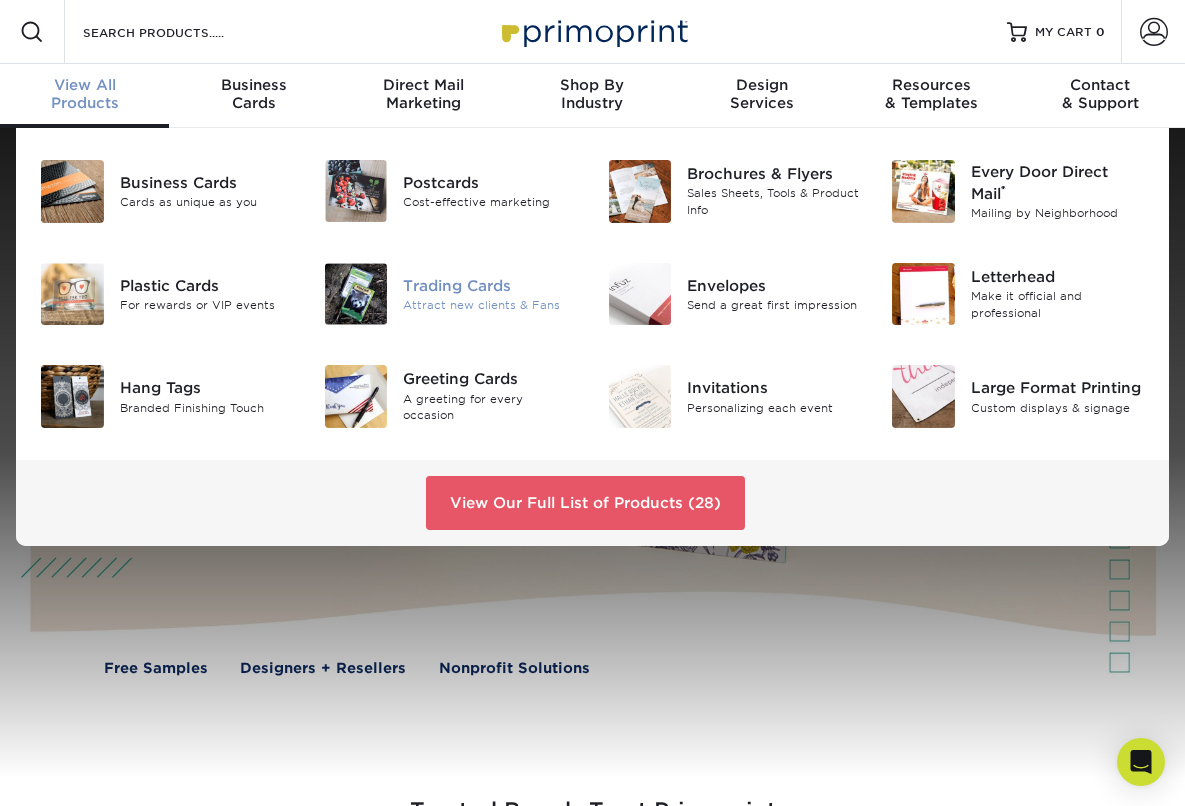 click on "Trading Cards" at bounding box center (490, 286) 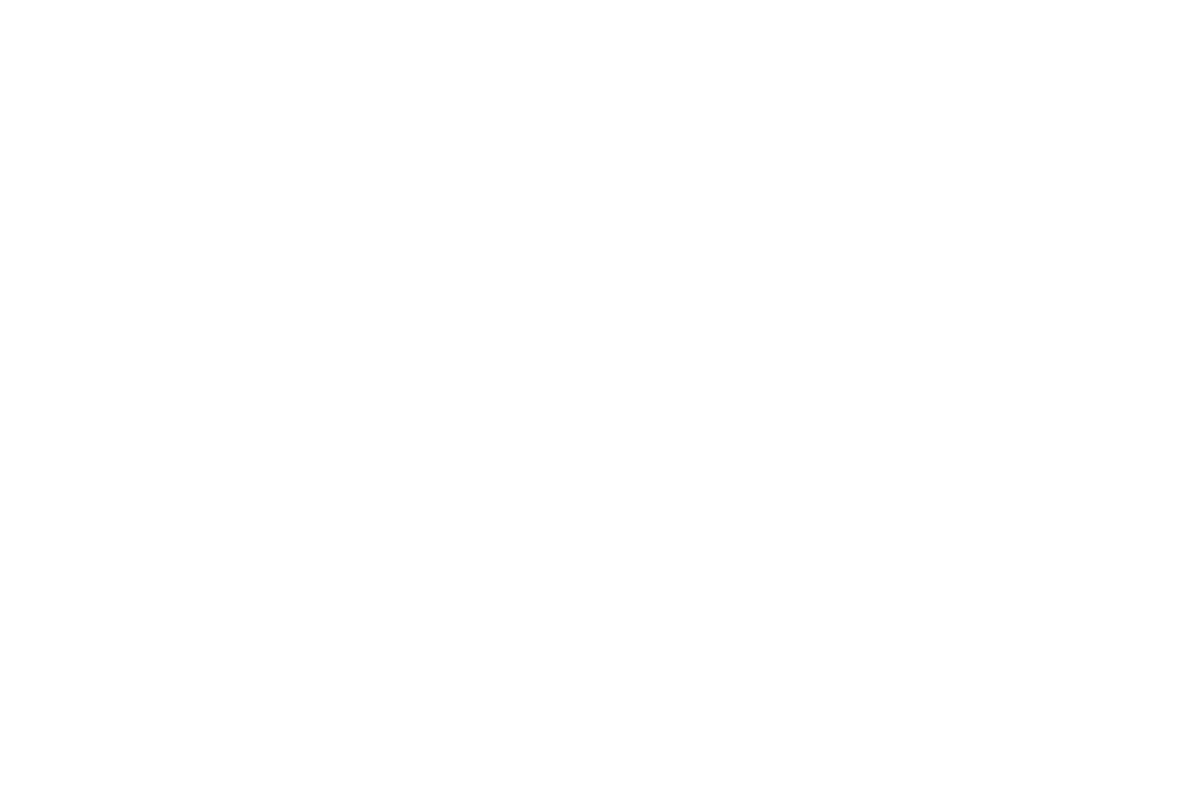 scroll, scrollTop: 0, scrollLeft: 0, axis: both 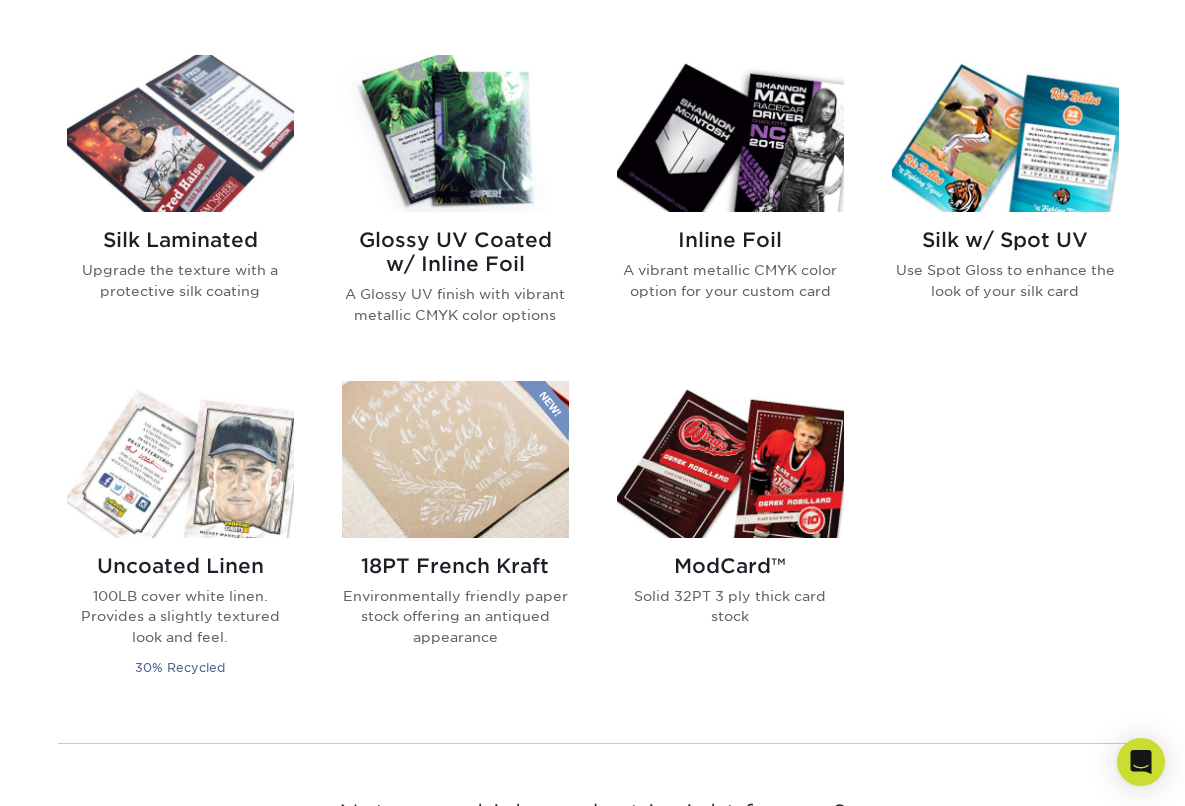 click on "Glossy UV Coated w/ Inline Foil" at bounding box center [455, 252] 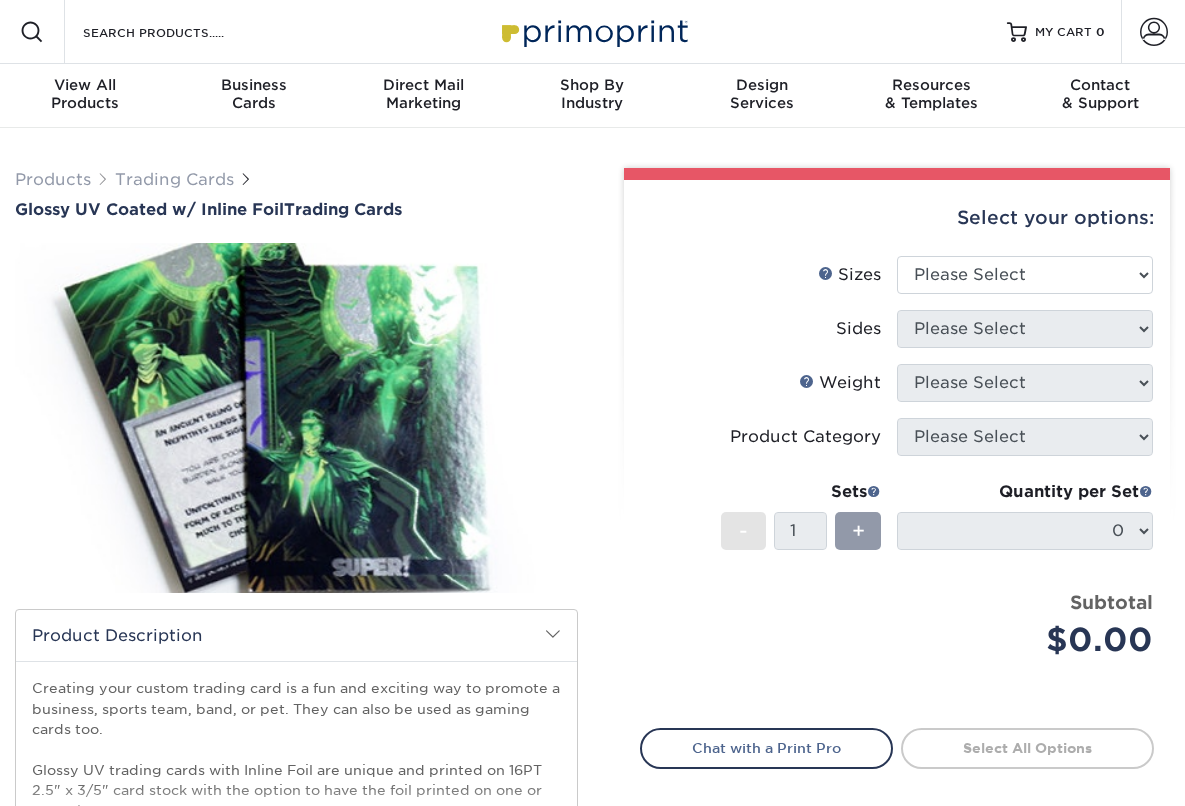 scroll, scrollTop: 0, scrollLeft: 0, axis: both 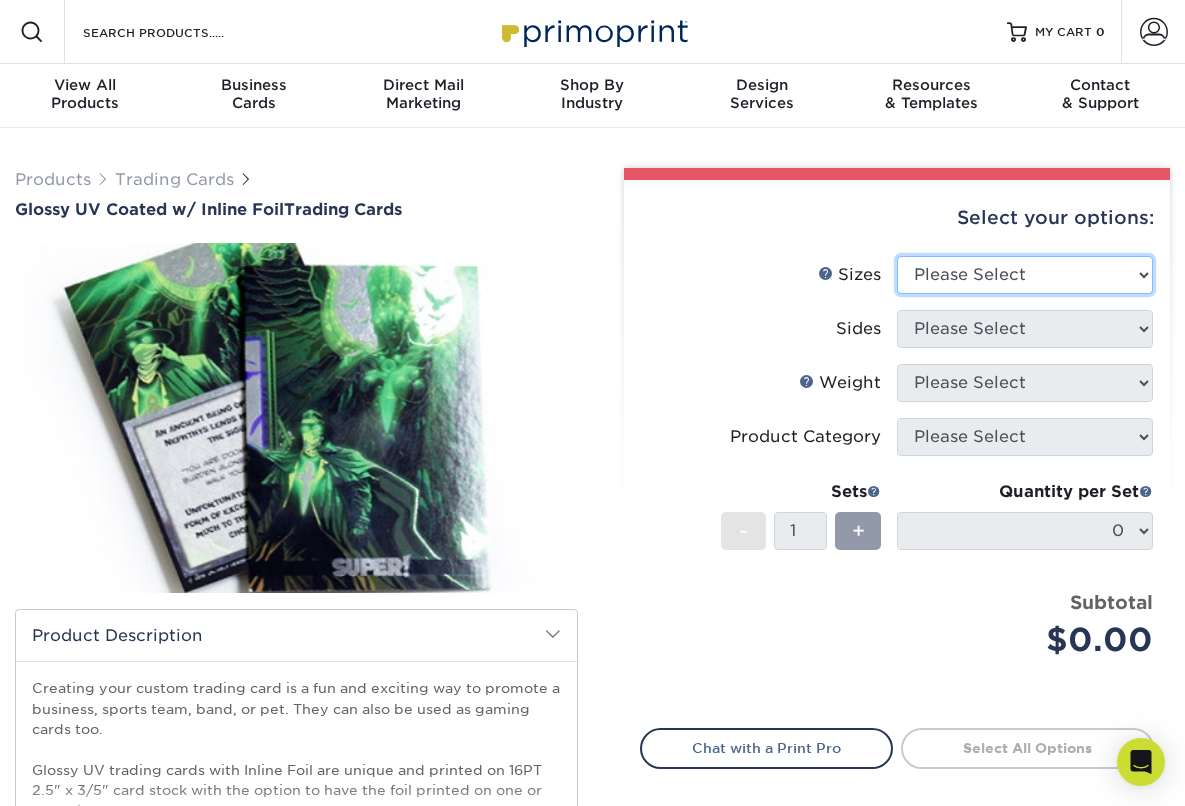 click on "Please Select
2.5" x 3.5"" at bounding box center [1025, 275] 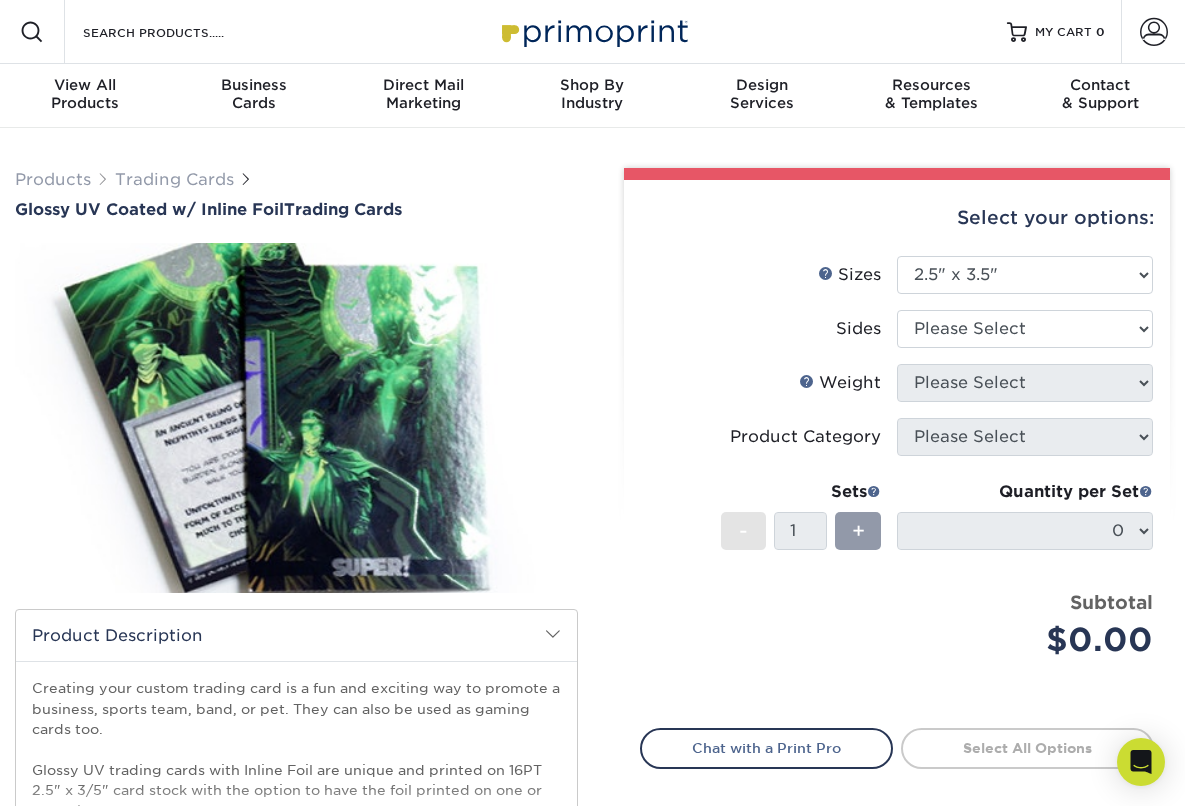 click on "Sides" at bounding box center [769, 329] 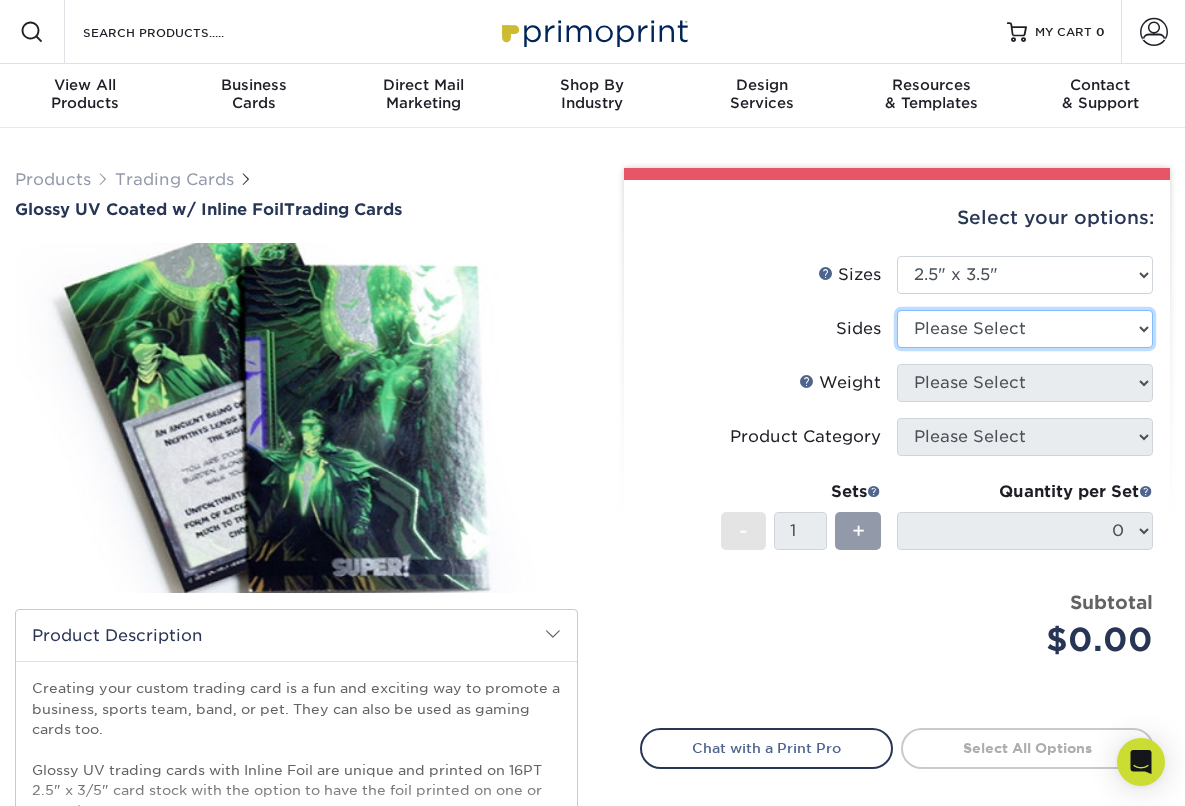 click on "Please Select Print Both Sides - Foil Back Only Print Both Sides - Foil Both Sides Print Both Sides - Foil Front Only Print Front Only - Foil Front Only" at bounding box center (1025, 329) 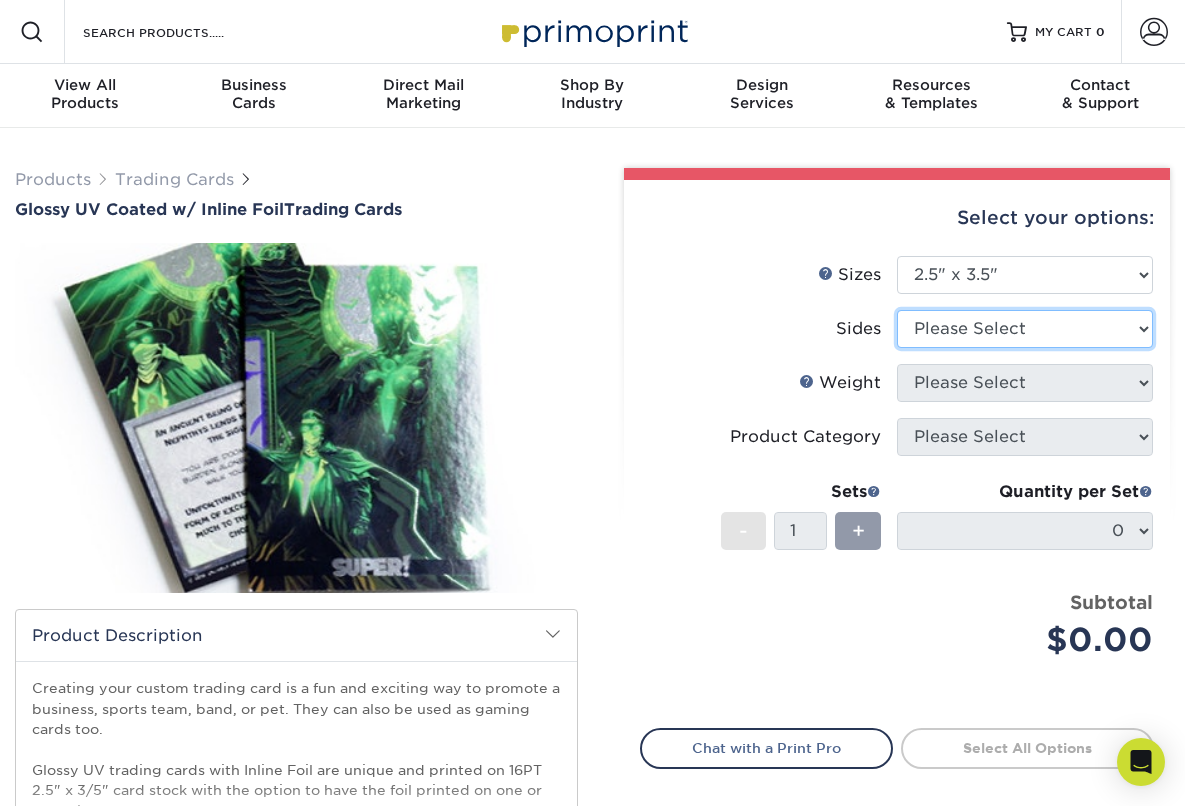 select on "34527644-b4fd-4ffb-9092-1318eefcd9d9" 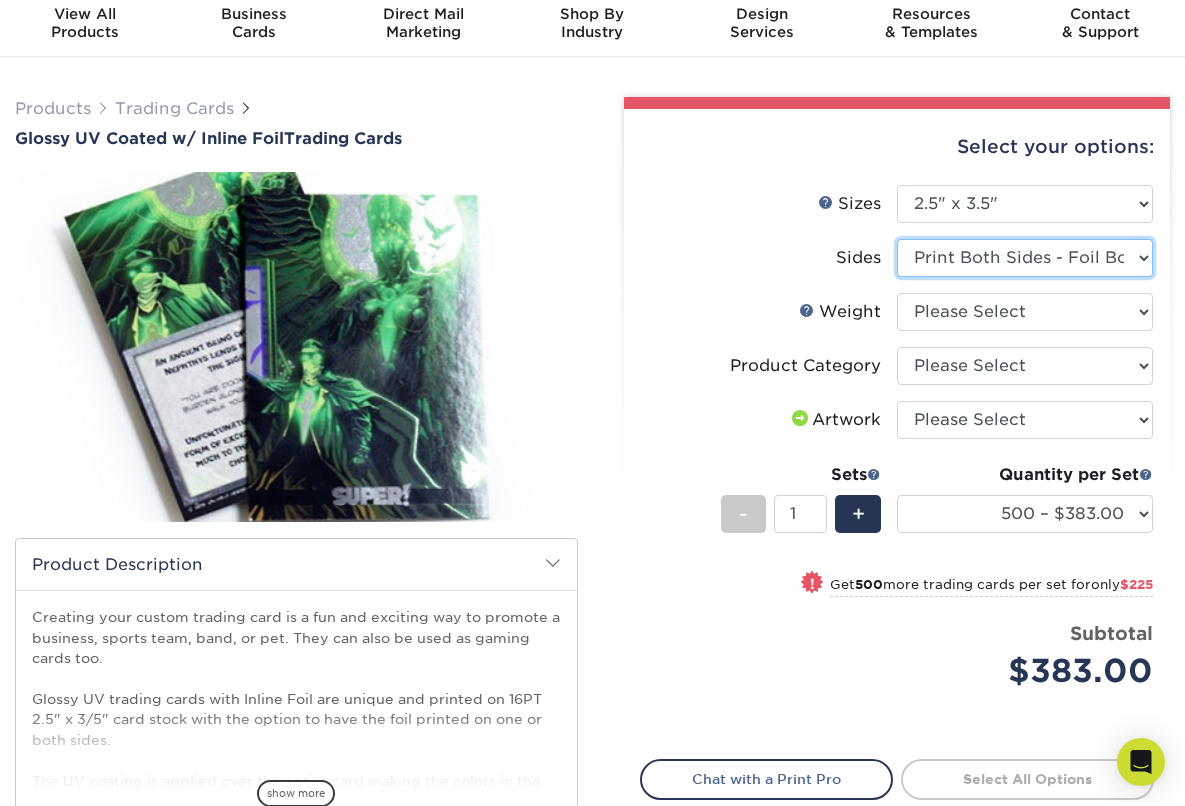 scroll, scrollTop: 74, scrollLeft: 0, axis: vertical 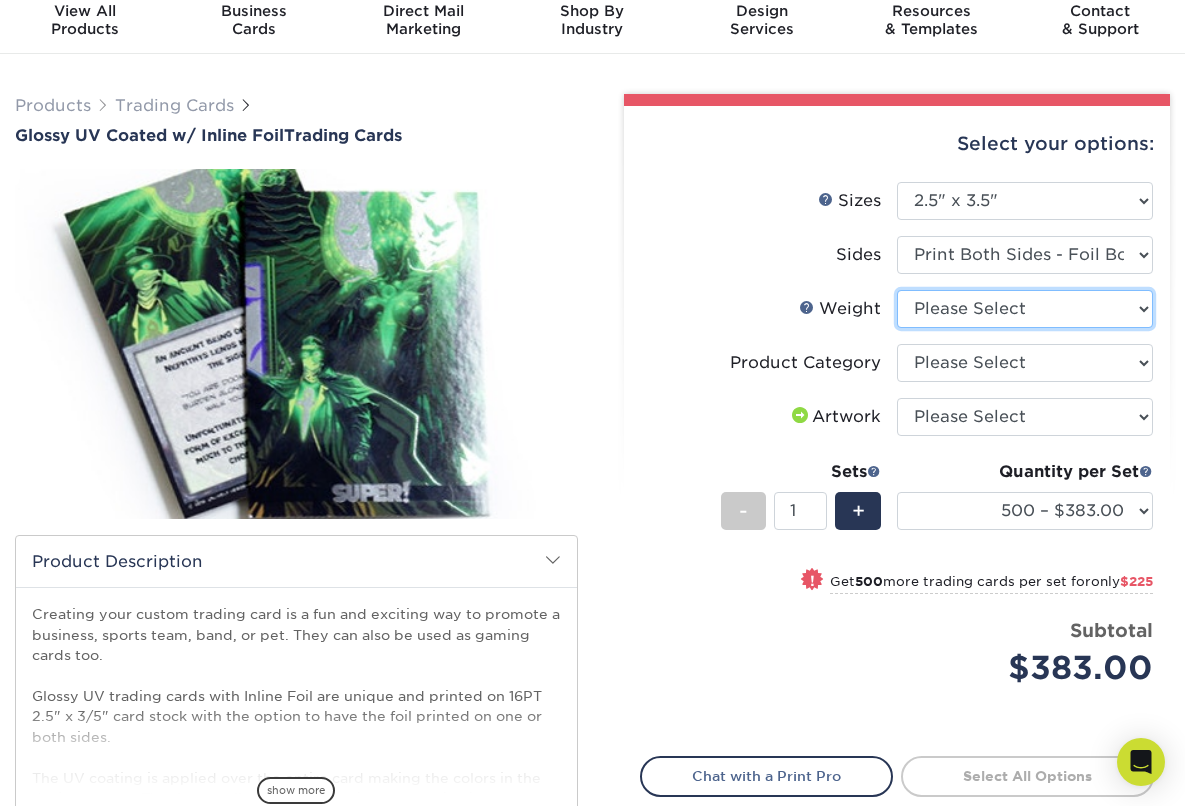 click on "Please Select 16PT" at bounding box center [1025, 309] 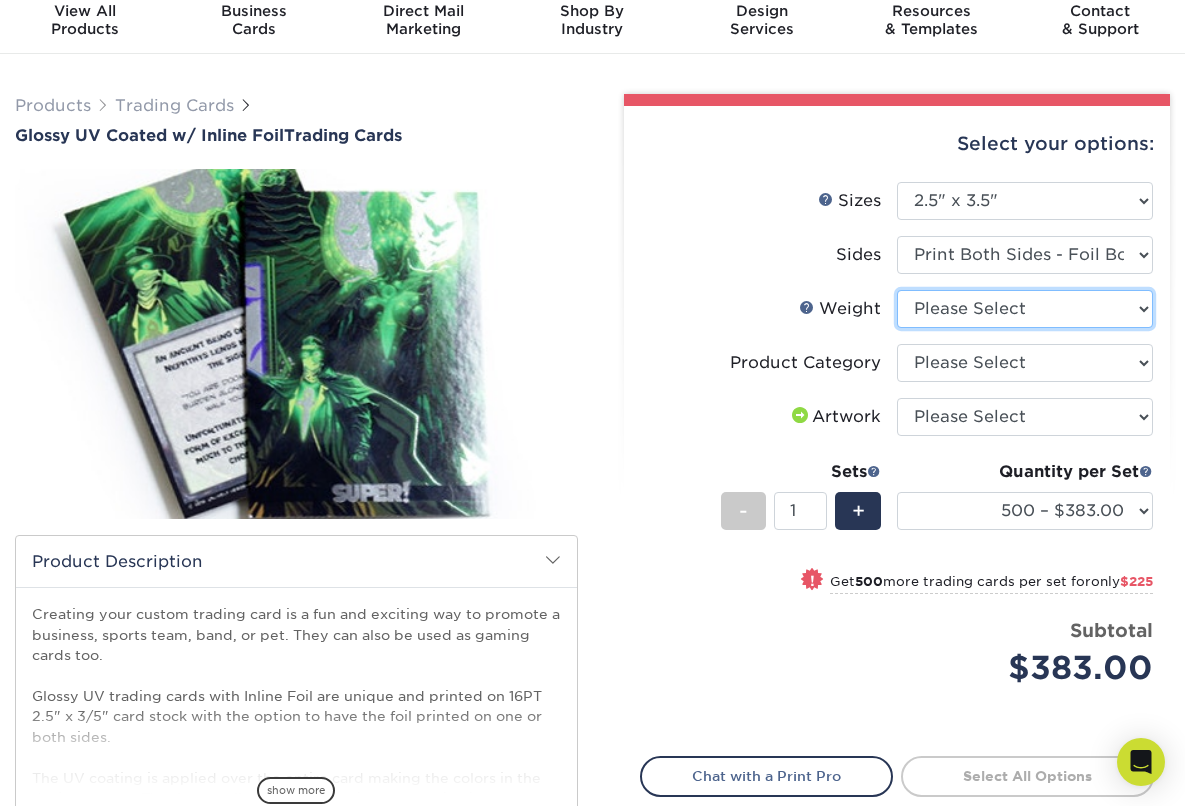 select on "16PT" 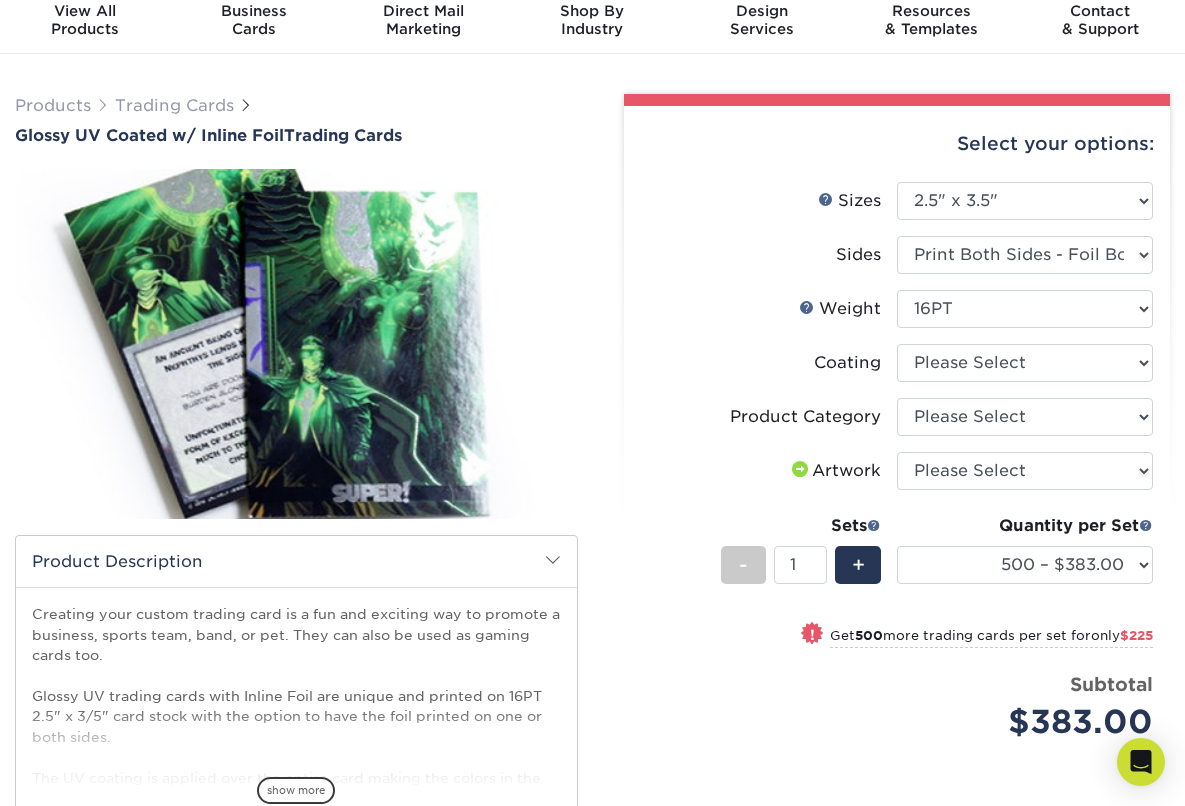 click on "Weight Help Weight" at bounding box center [769, 309] 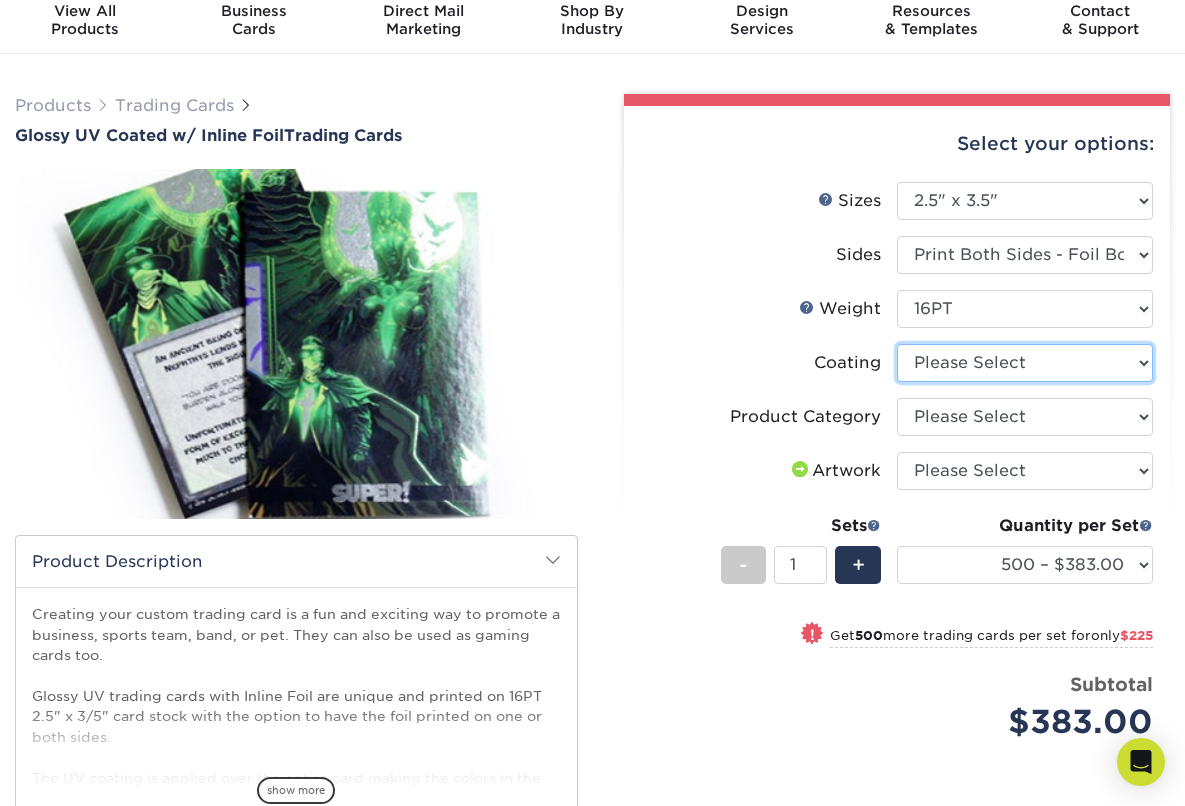 click at bounding box center (1025, 363) 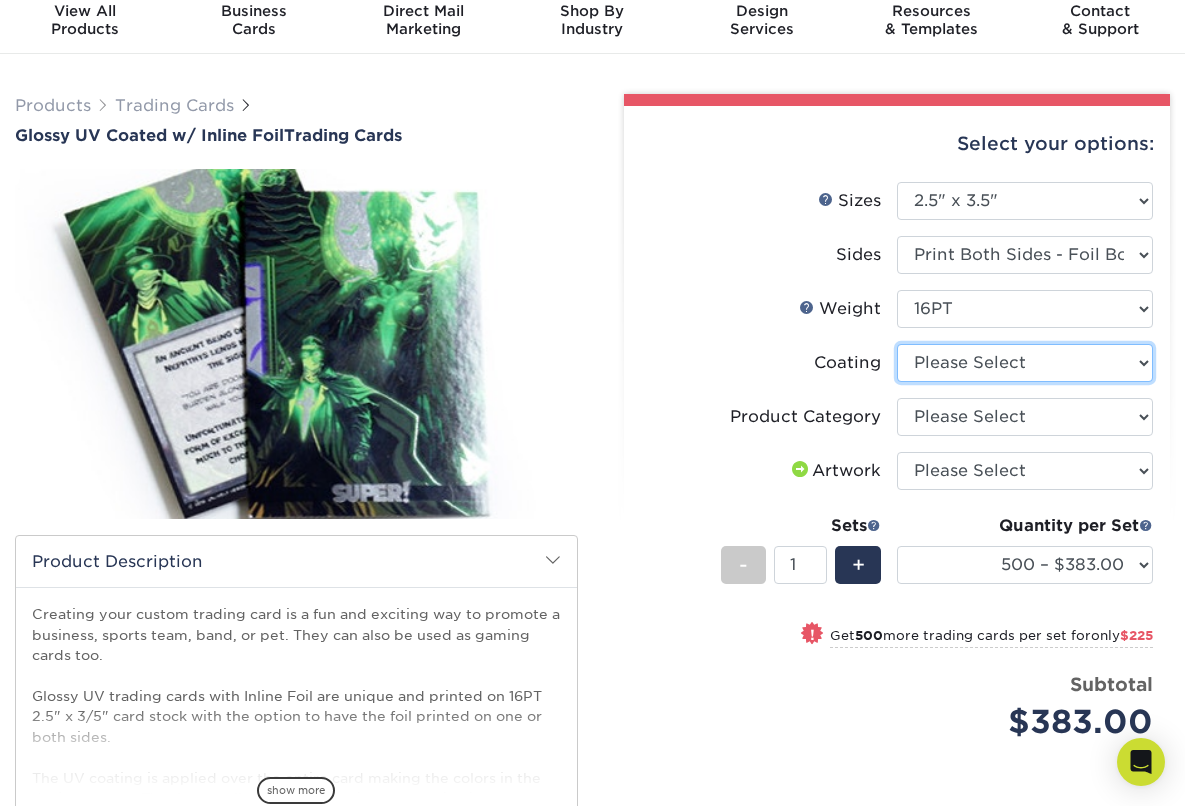 select on "ae367451-b2b8-45df-a344-0f05b6a12993" 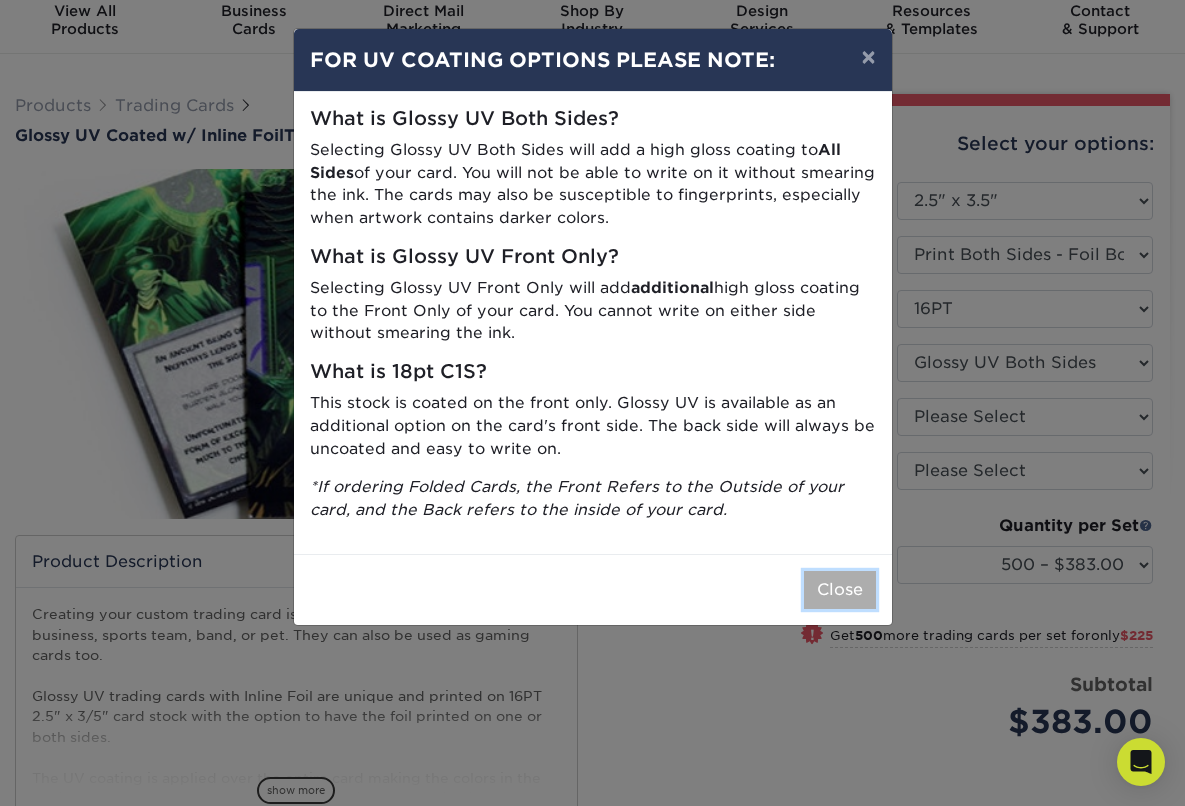 click on "Close" at bounding box center [840, 590] 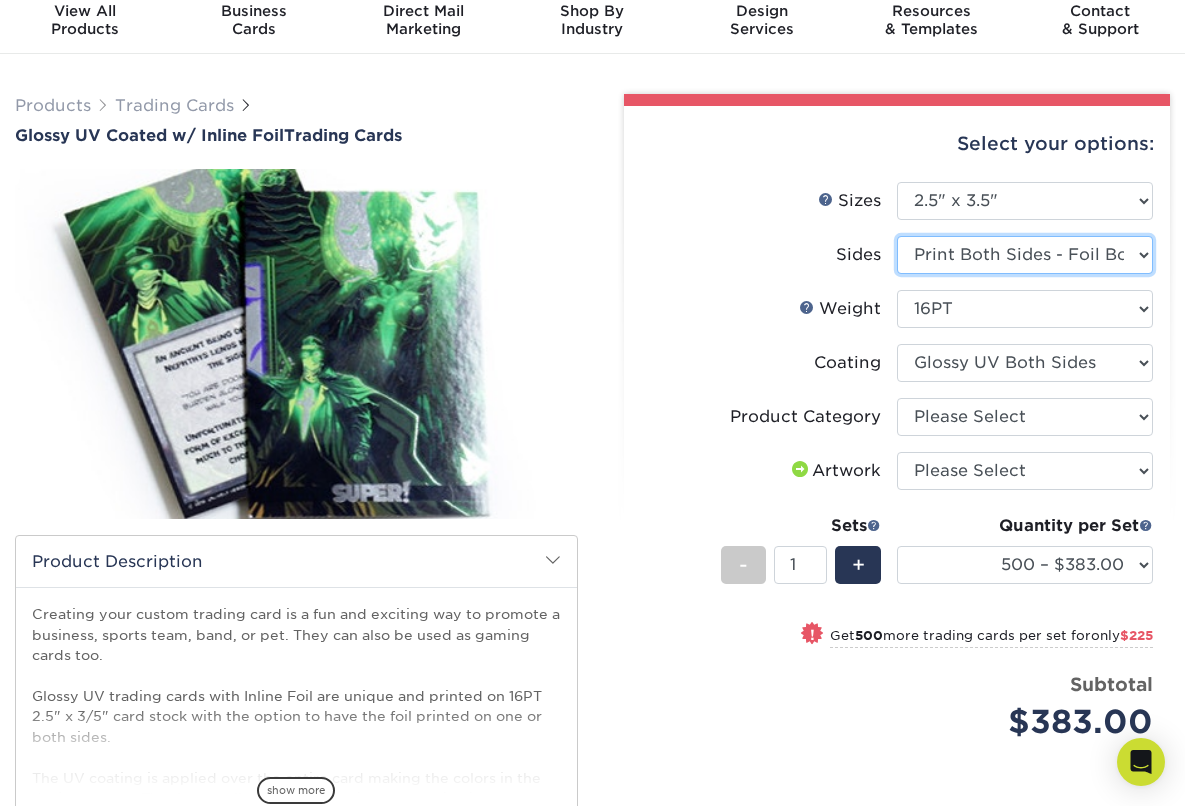 click on "Please Select Print Both Sides - Foil Back Only Print Both Sides - Foil Both Sides Print Both Sides - Foil Front Only Print Front Only - Foil Front Only" at bounding box center [1025, 255] 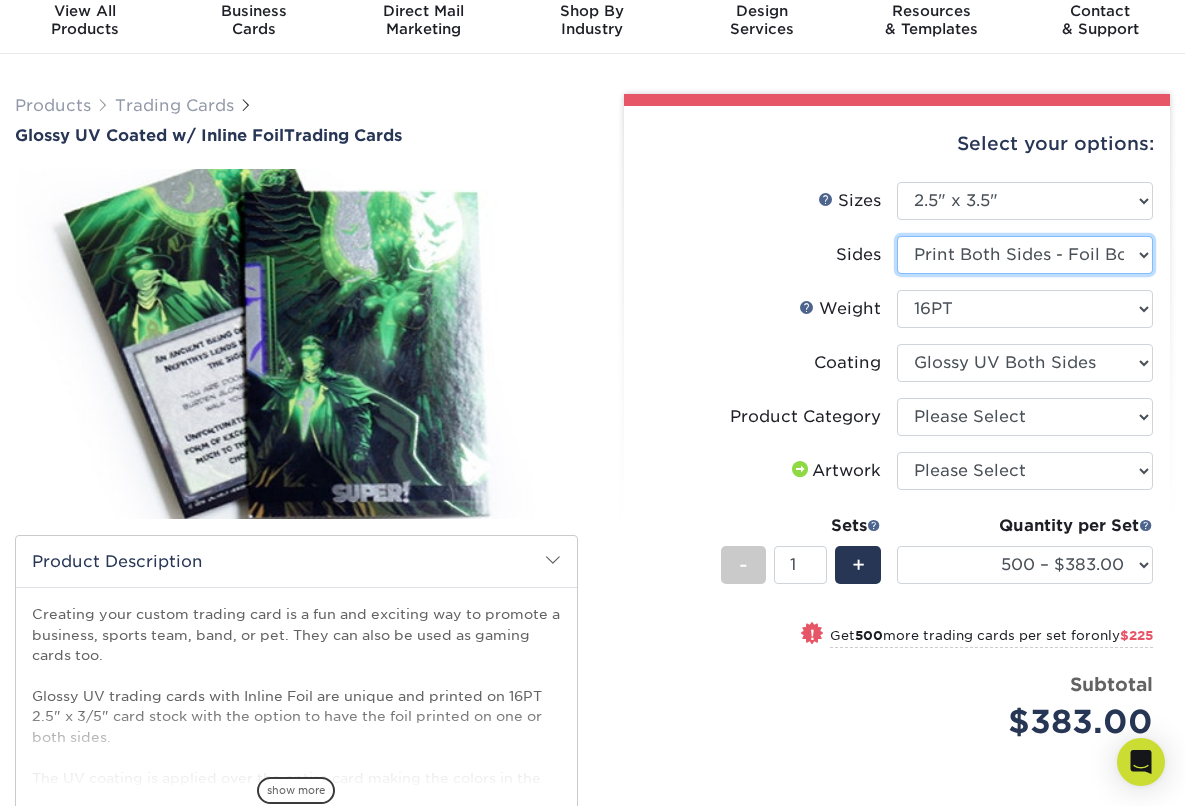 select on "e9e9dfb3-fba1-4d60-972c-fd9ca5904d33" 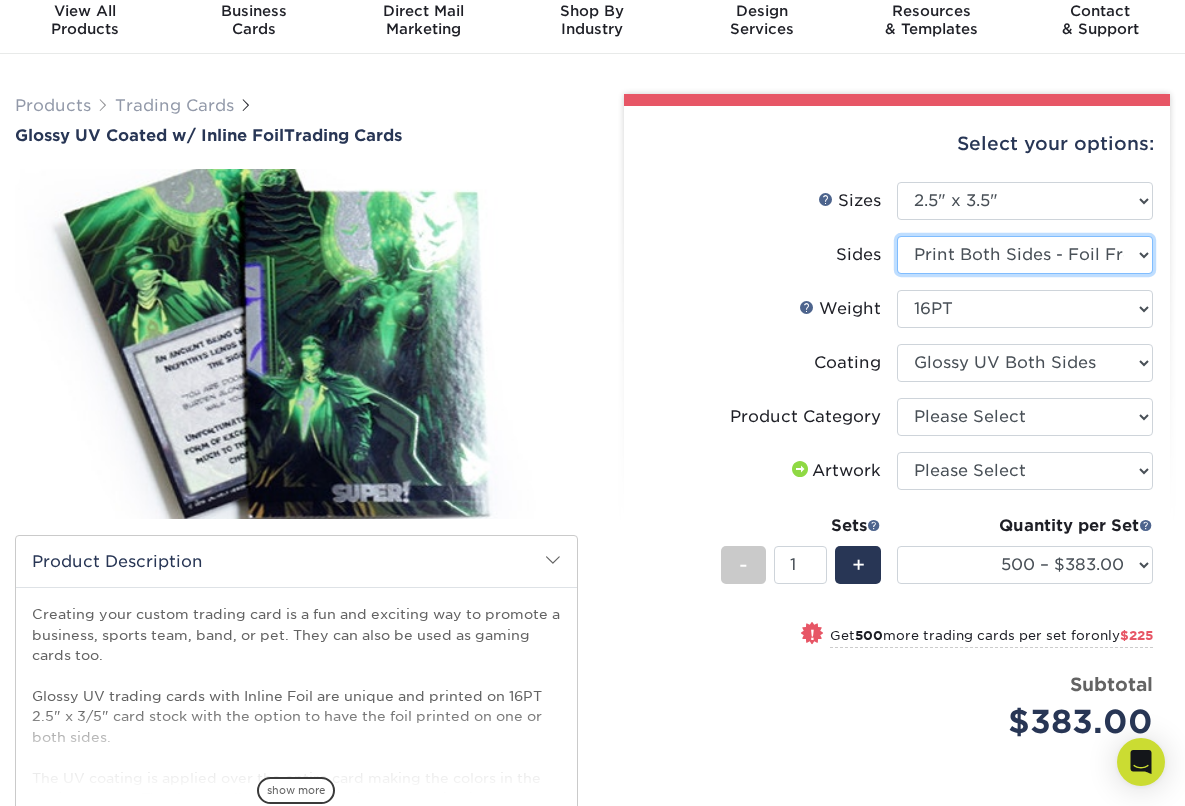 select on "-1" 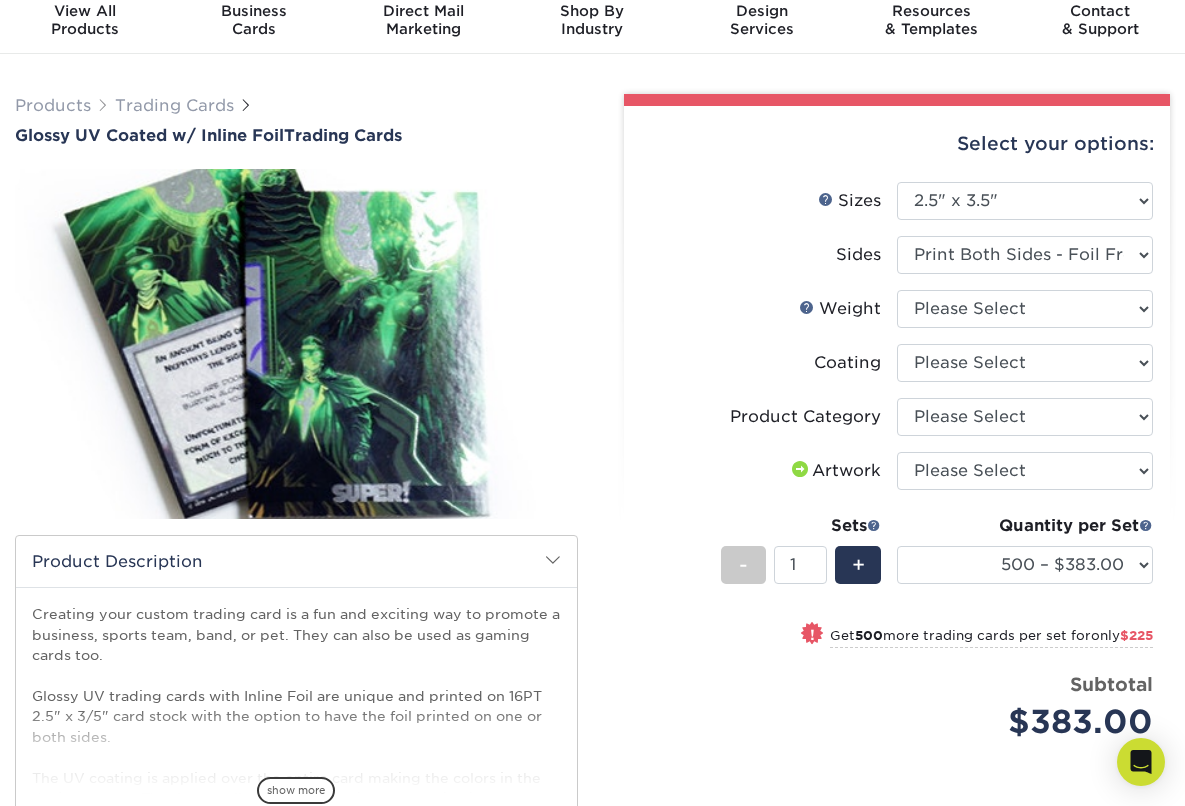 click on "Weight Help Weight
Please Select 16PT" at bounding box center (897, 317) 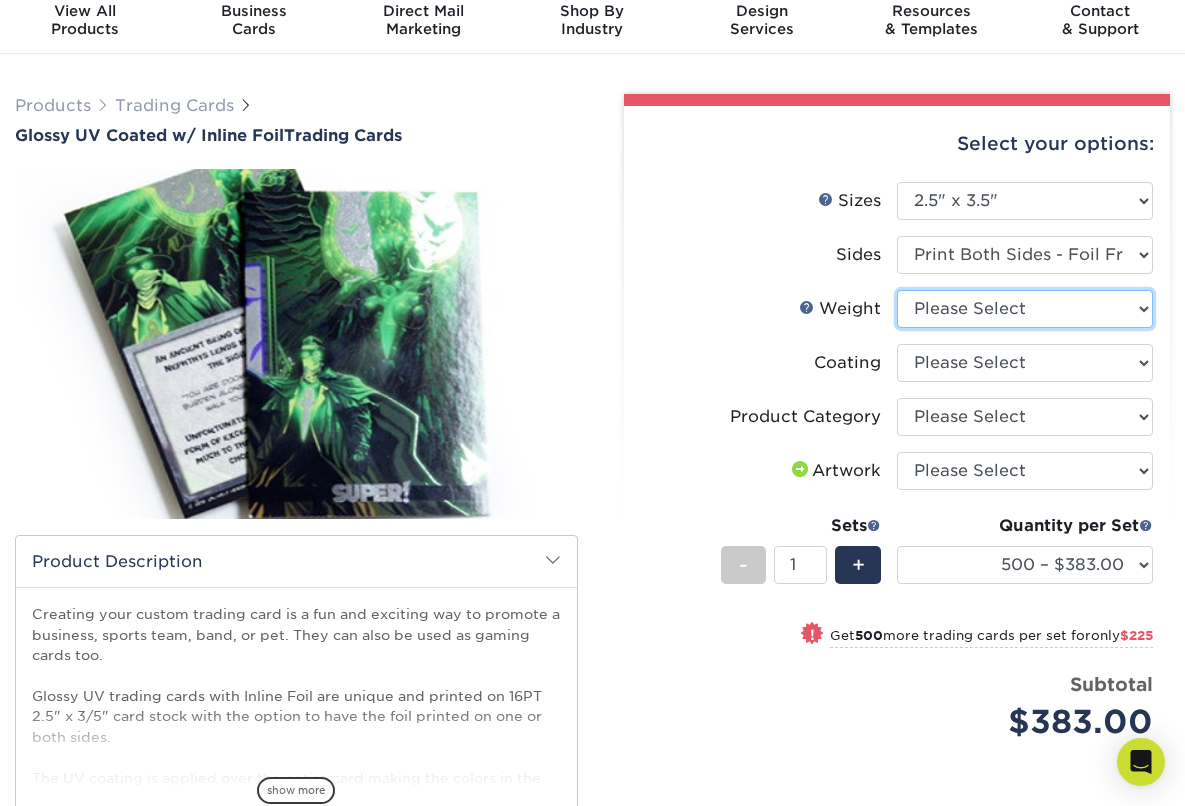 click on "Please Select 16PT" at bounding box center (1025, 309) 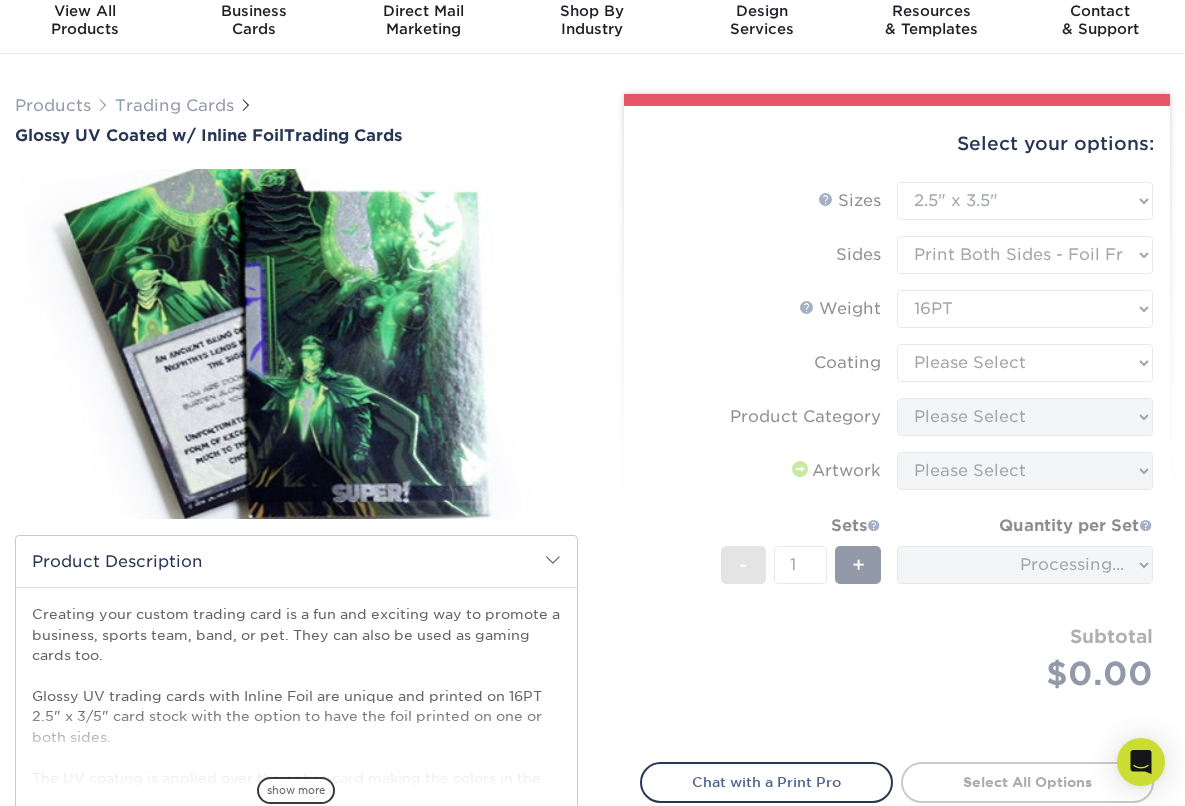 click on "Sizes Help Sizes
Please Select
2.5" x 3.5"
Sides Please Select 16PT - 1" at bounding box center (897, 460) 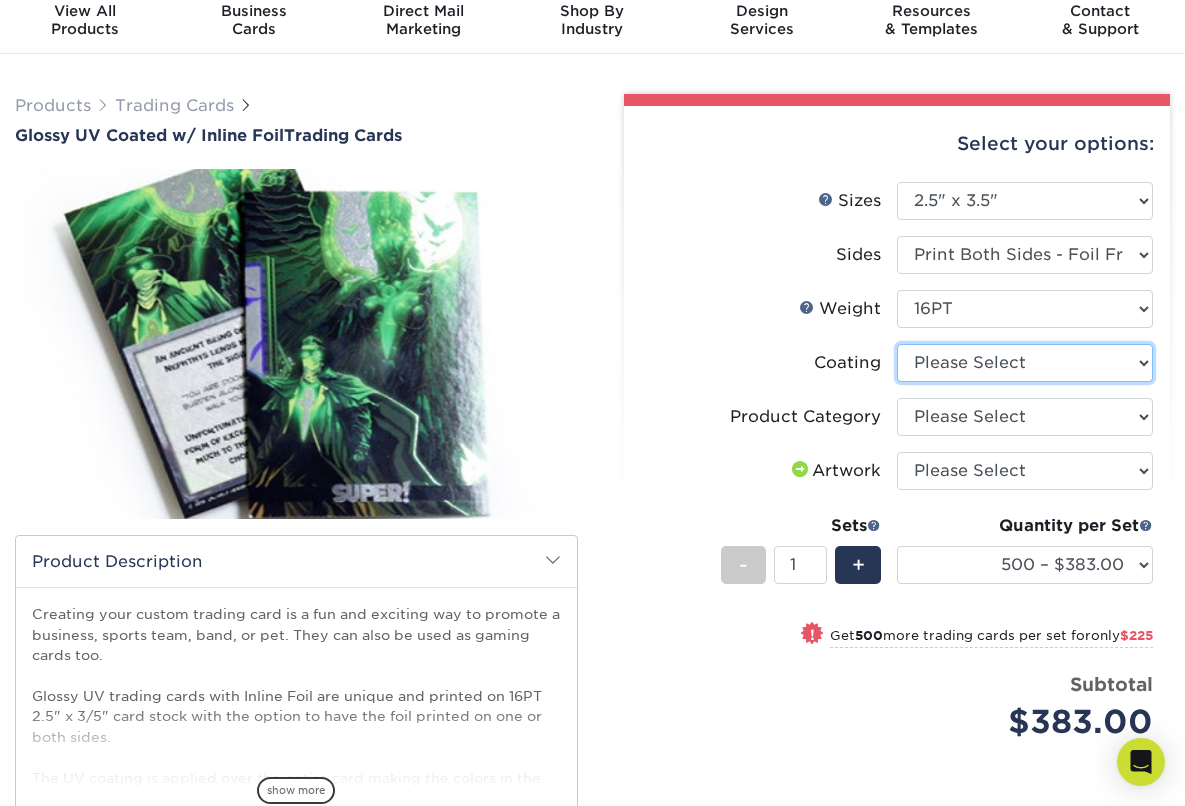 click at bounding box center [1025, 363] 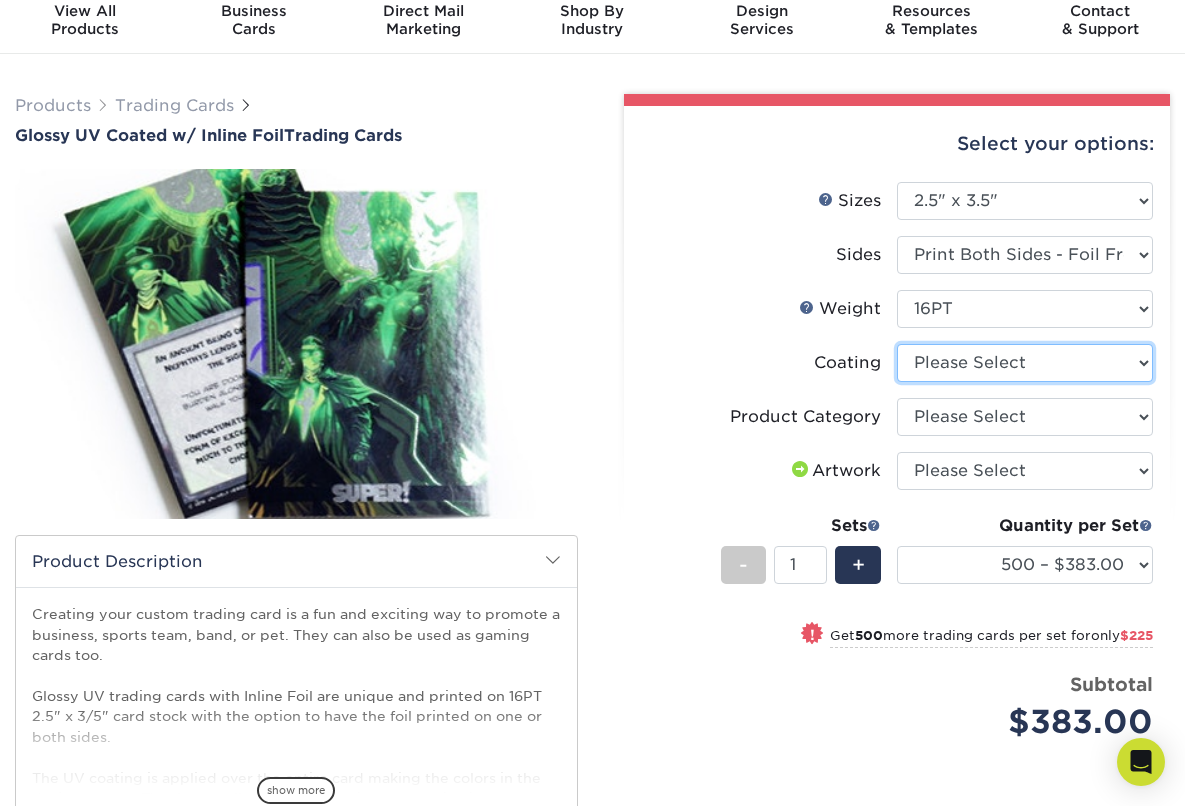 select on "ae367451-b2b8-45df-a344-0f05b6a12993" 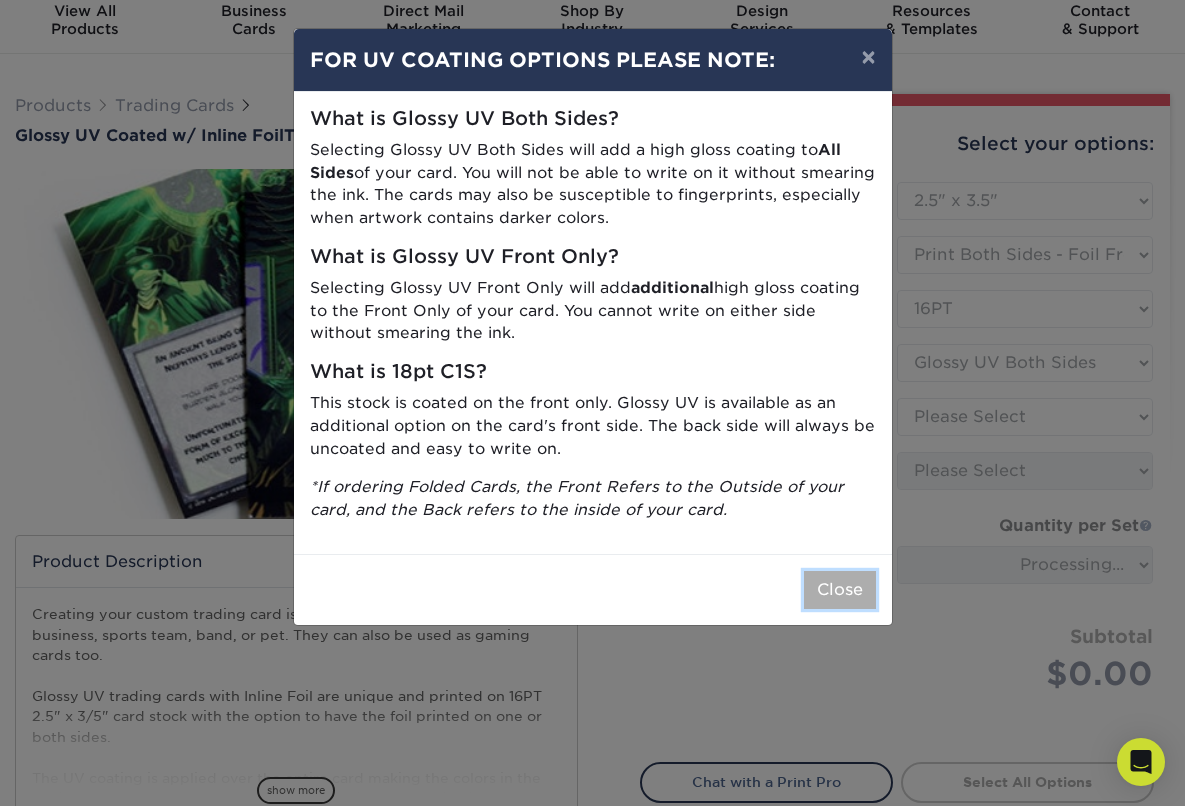 click on "Close" at bounding box center [840, 590] 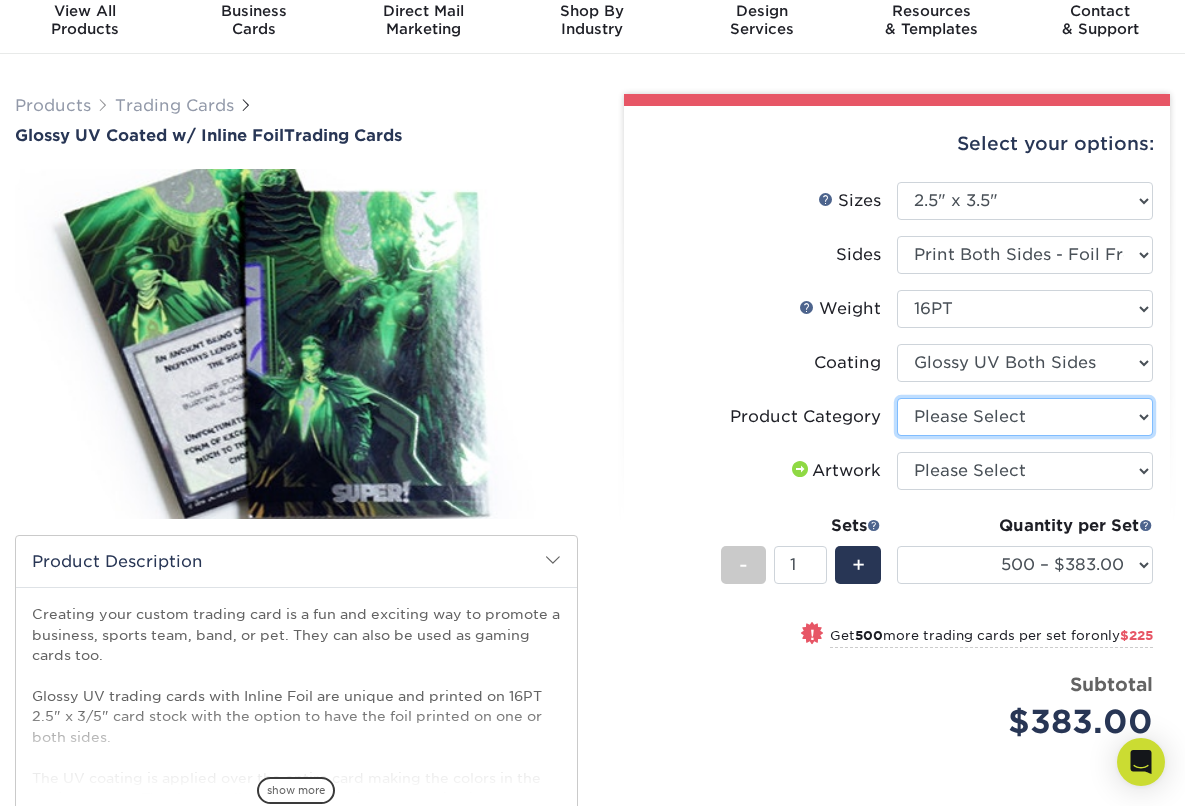 click on "Please Select Trading Cards" at bounding box center [1025, 417] 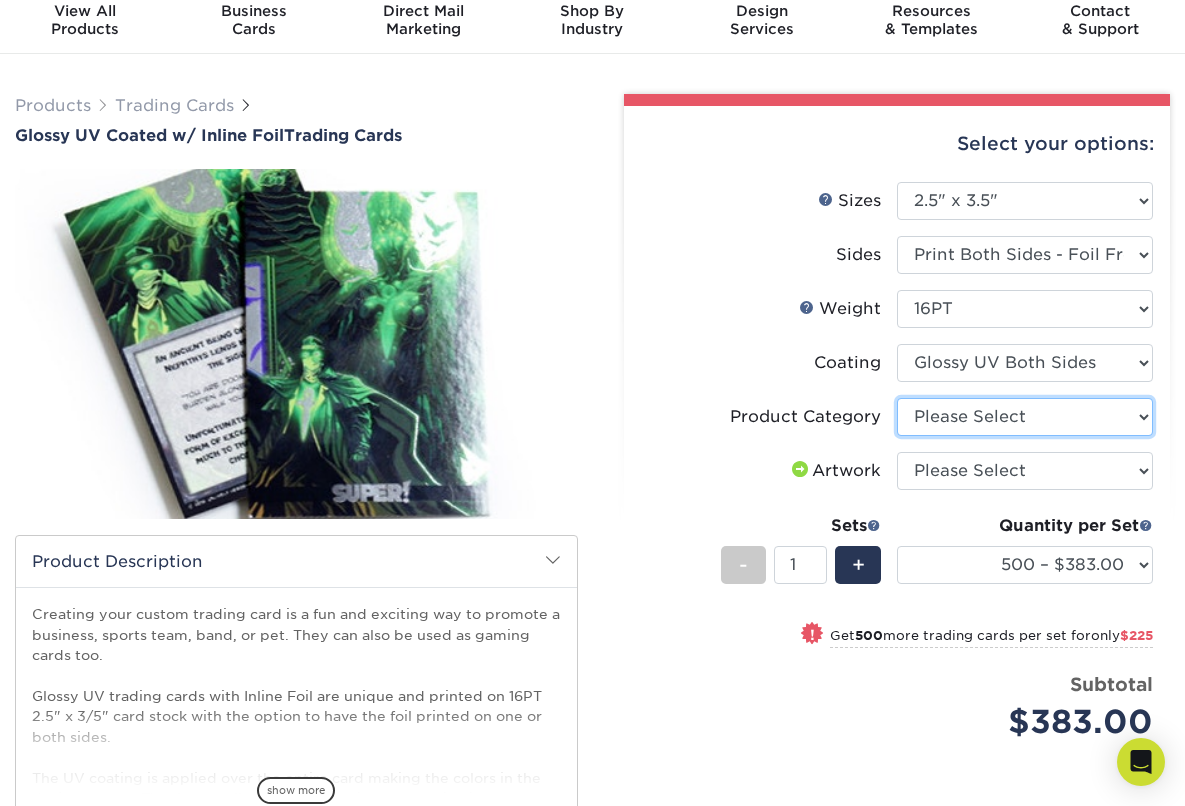 select on "c2f9bce9-36c2-409d-b101-c29d9d031e18" 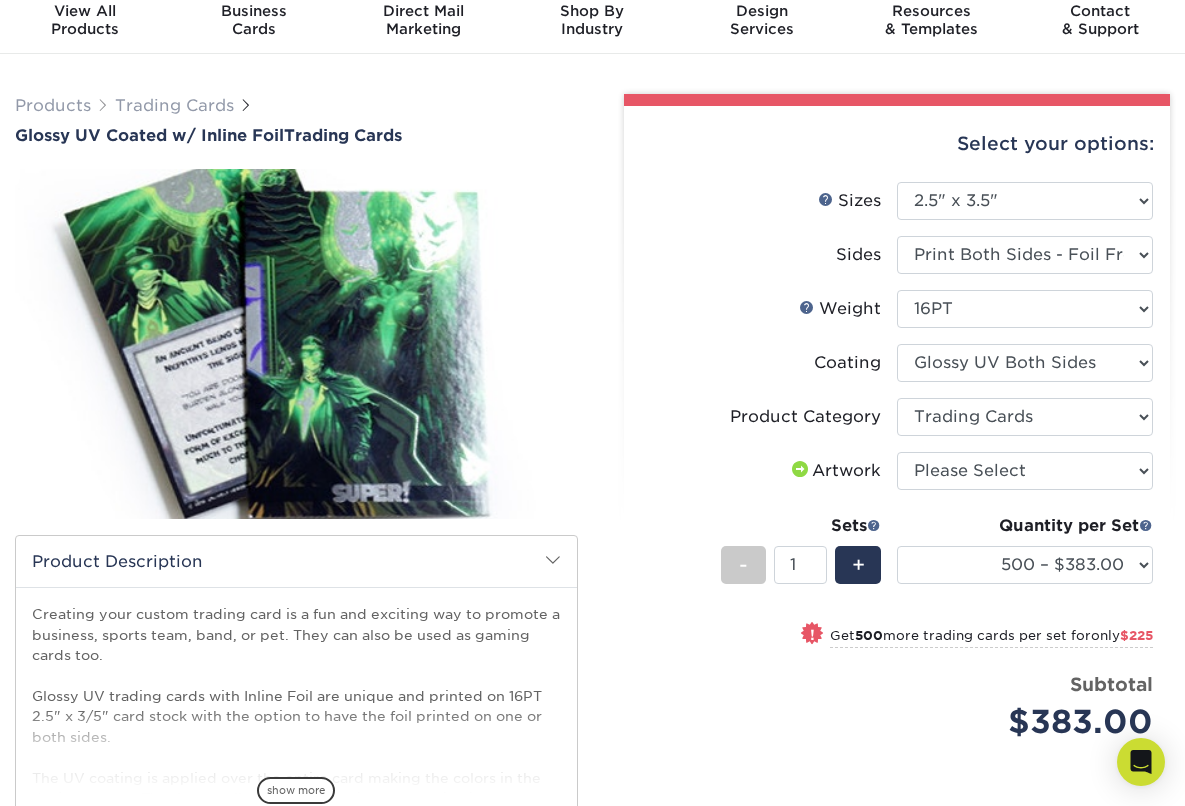 click on "Coating" at bounding box center [897, 371] 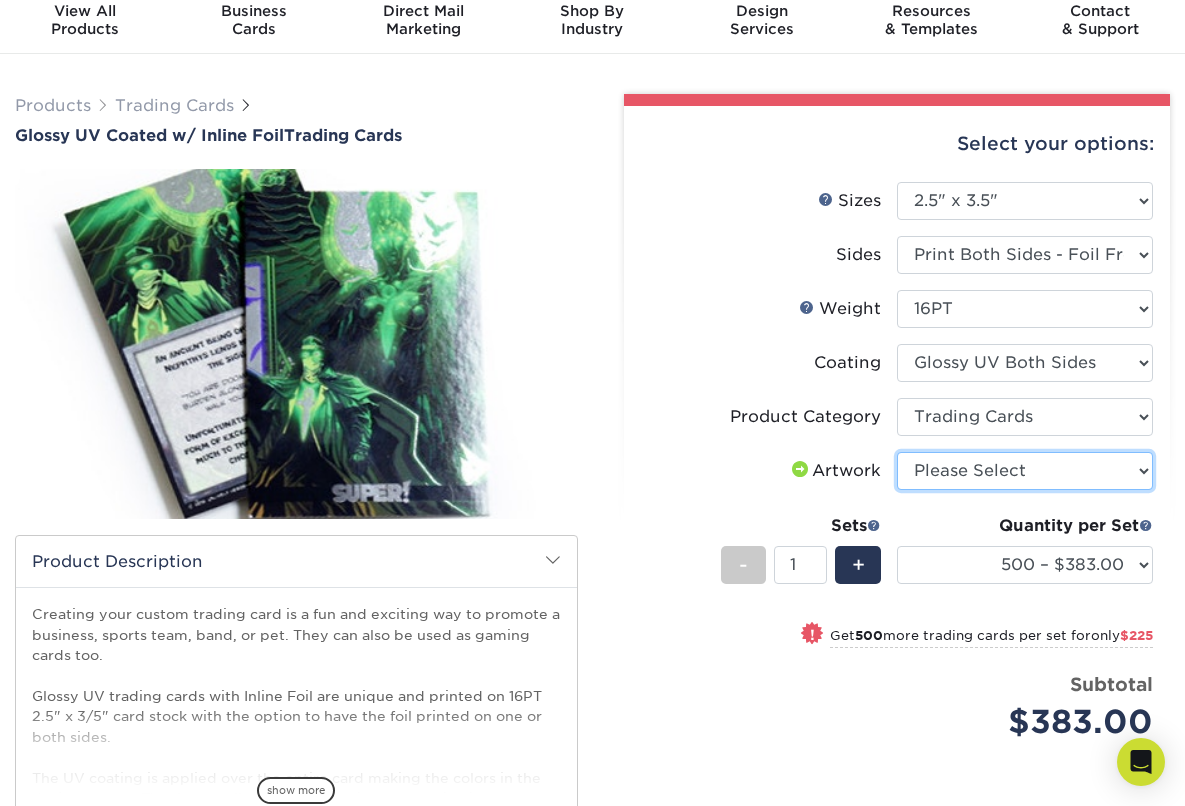 click on "Please Select I will upload files I need a design - $100" at bounding box center (1025, 471) 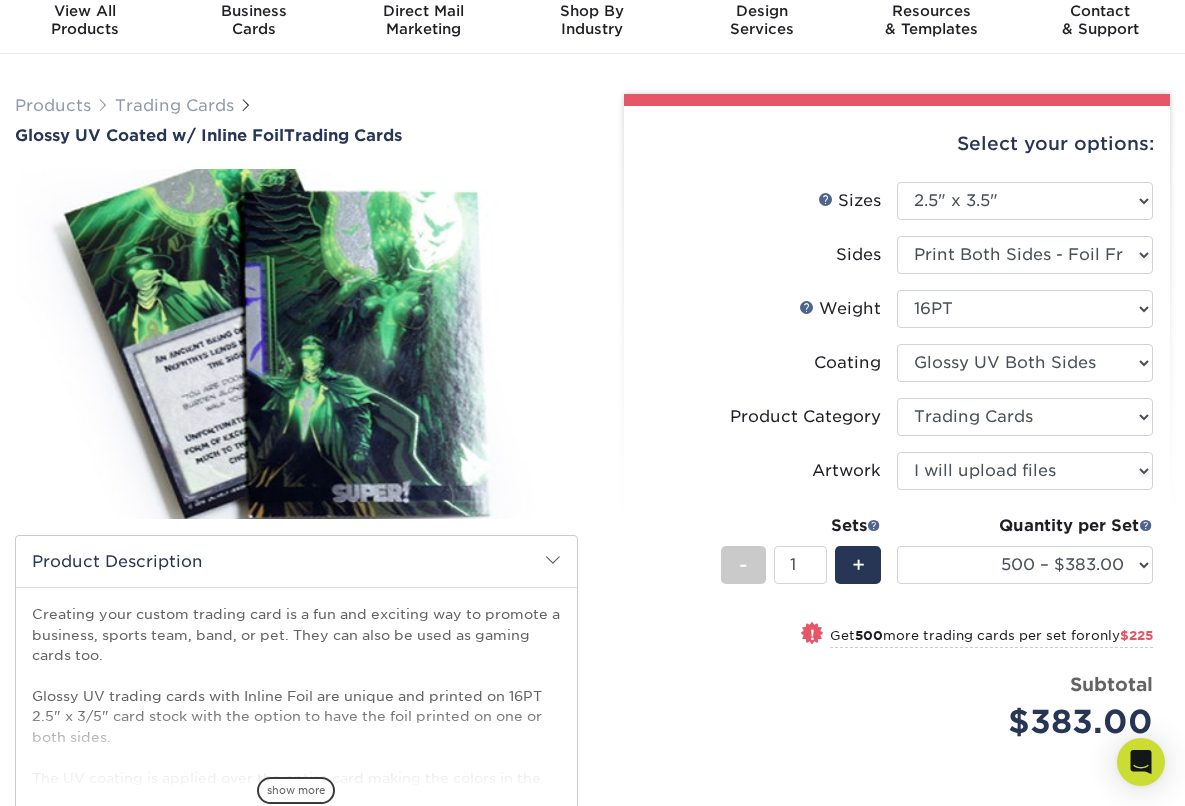 click on "Coating" at bounding box center [769, 363] 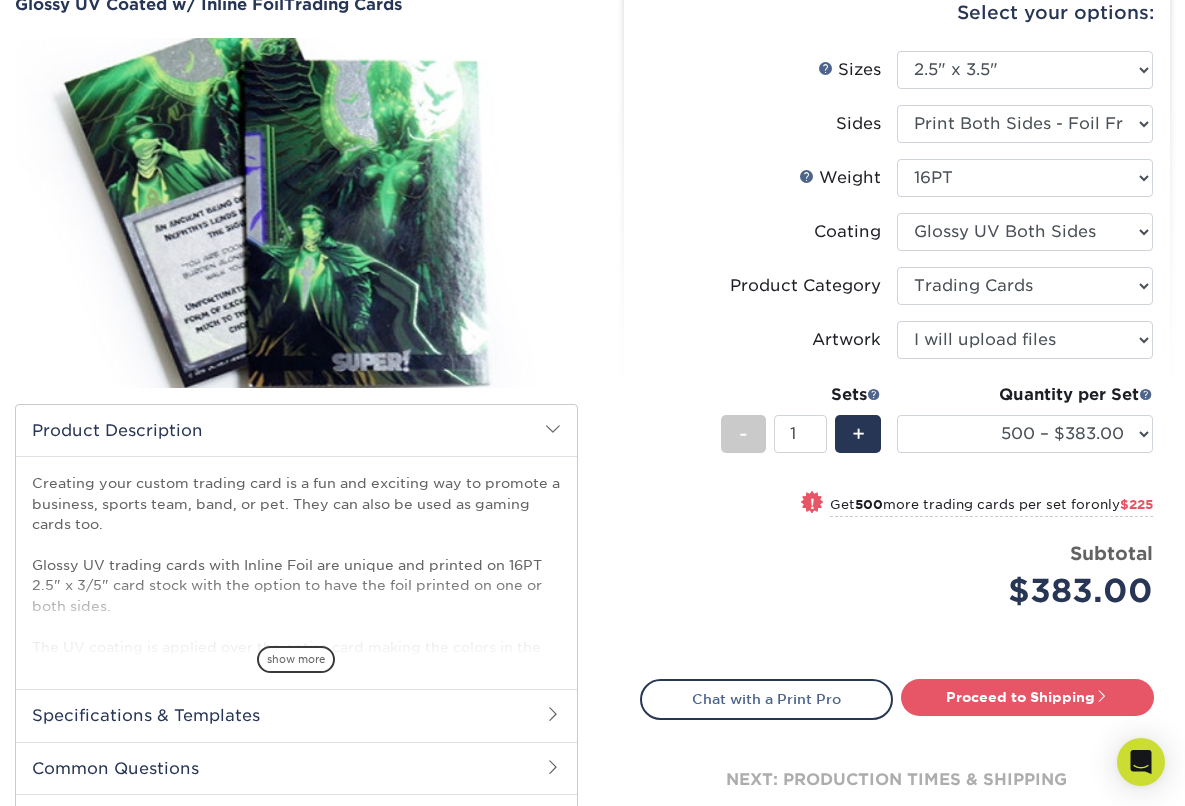 scroll, scrollTop: 230, scrollLeft: 0, axis: vertical 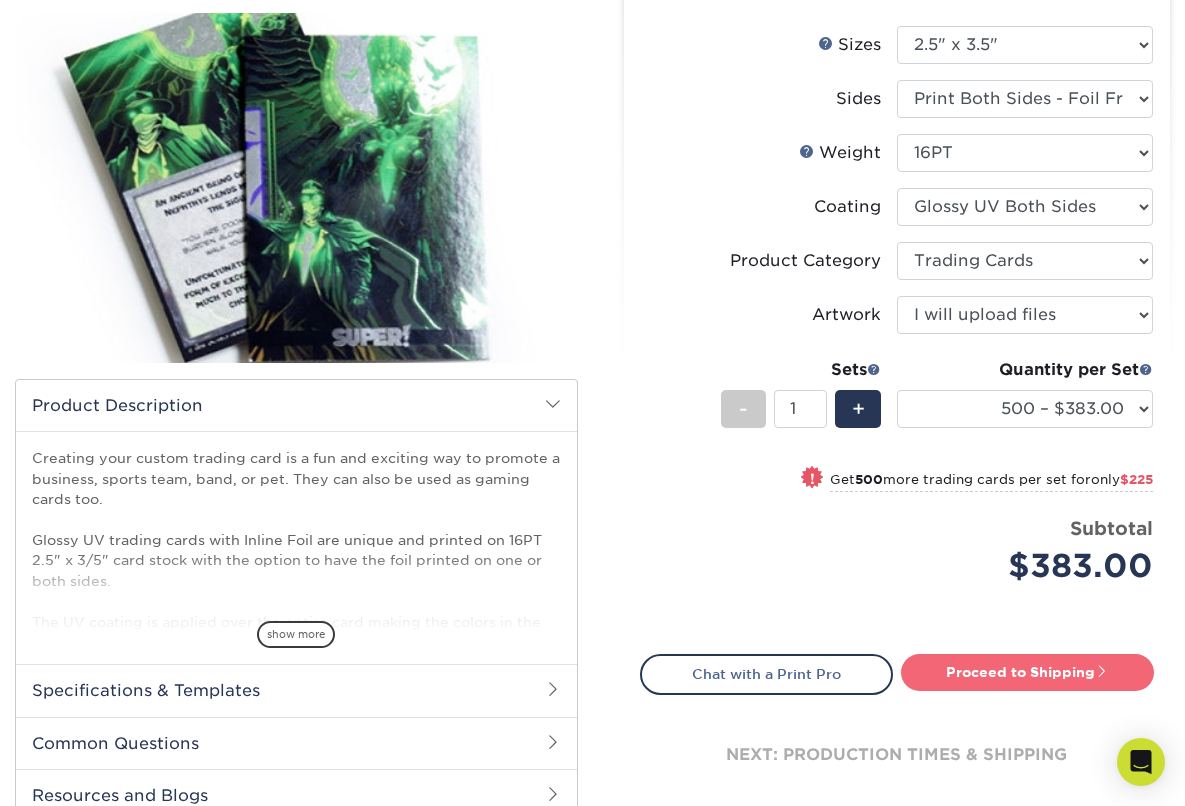 click on "Proceed to Shipping" at bounding box center (1027, 672) 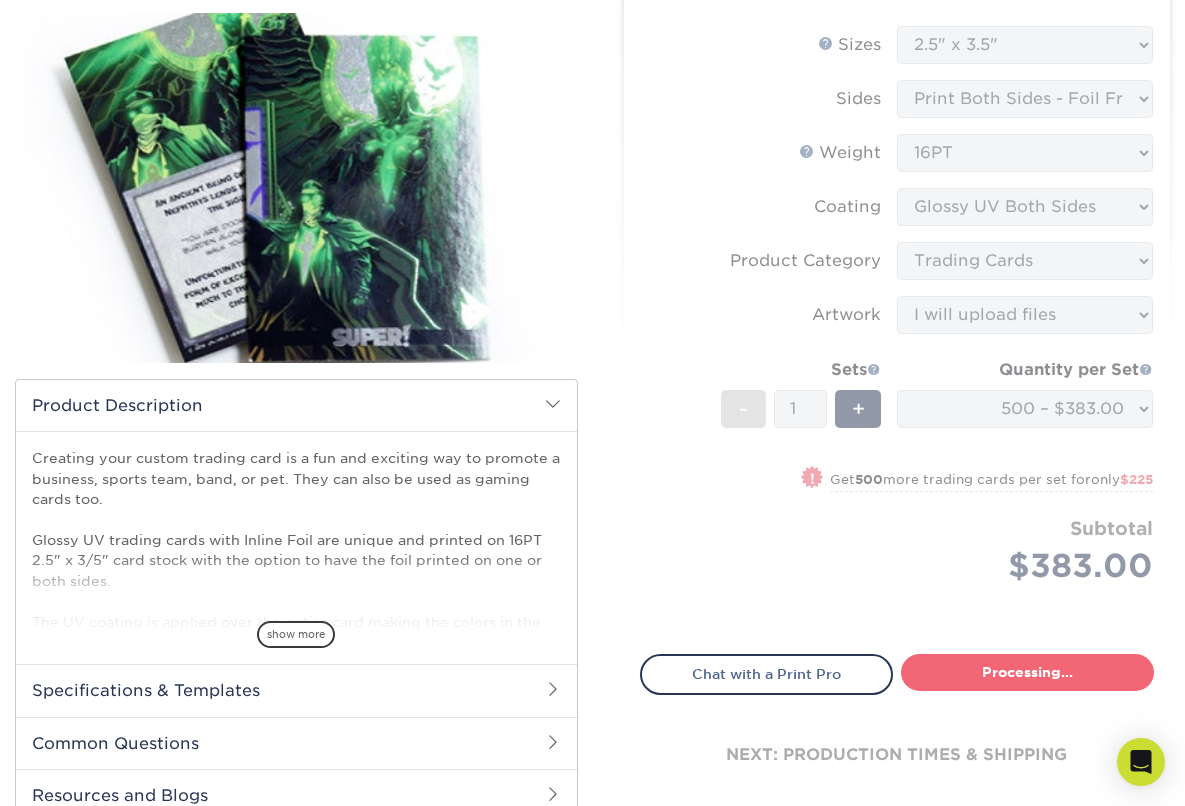 select on "87a825d9-22fd-4302-929c-3fe1b0c902ff" 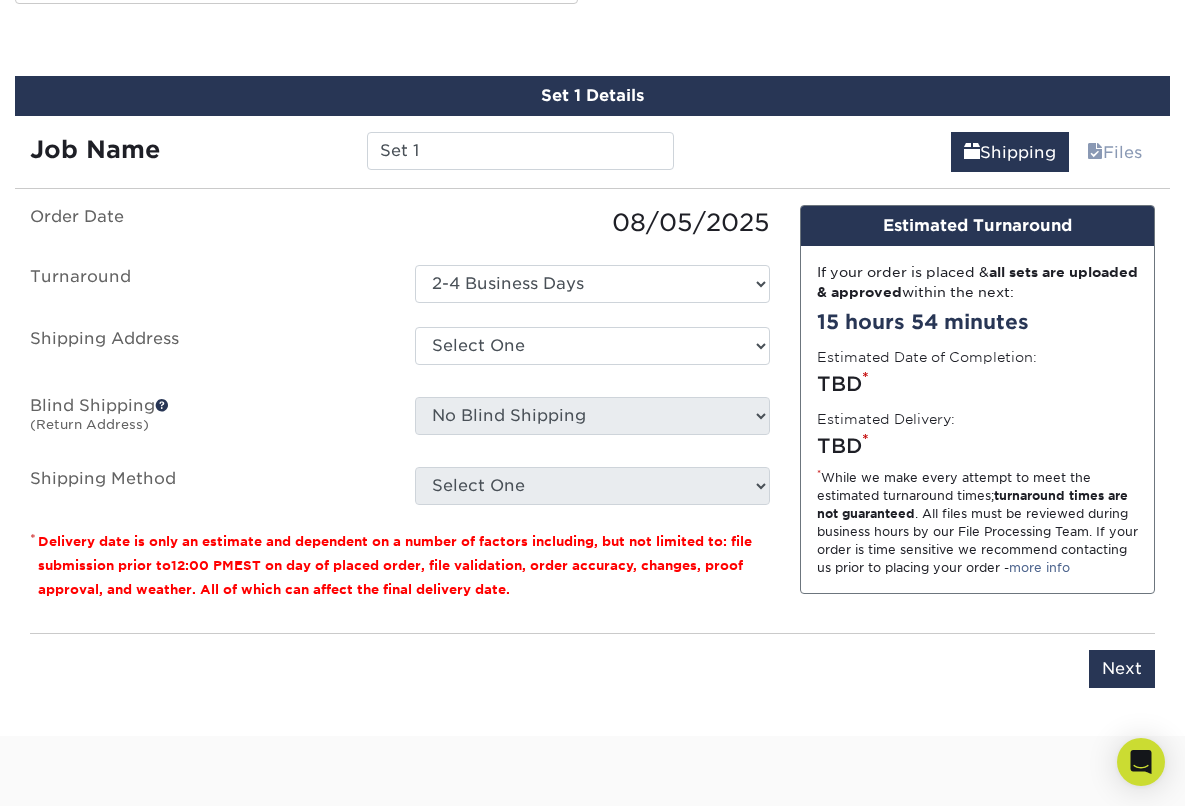scroll, scrollTop: 1053, scrollLeft: 0, axis: vertical 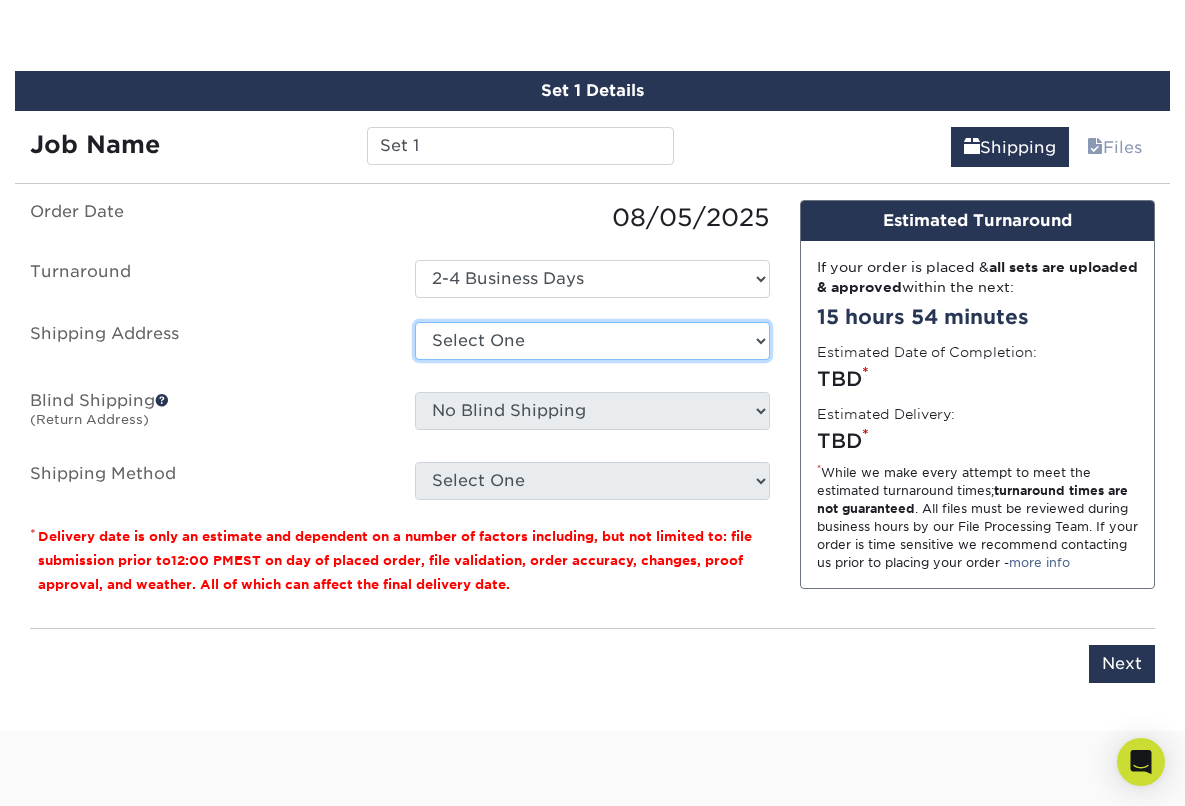 click on "Select One
+ Add New Address
- Login" at bounding box center (592, 341) 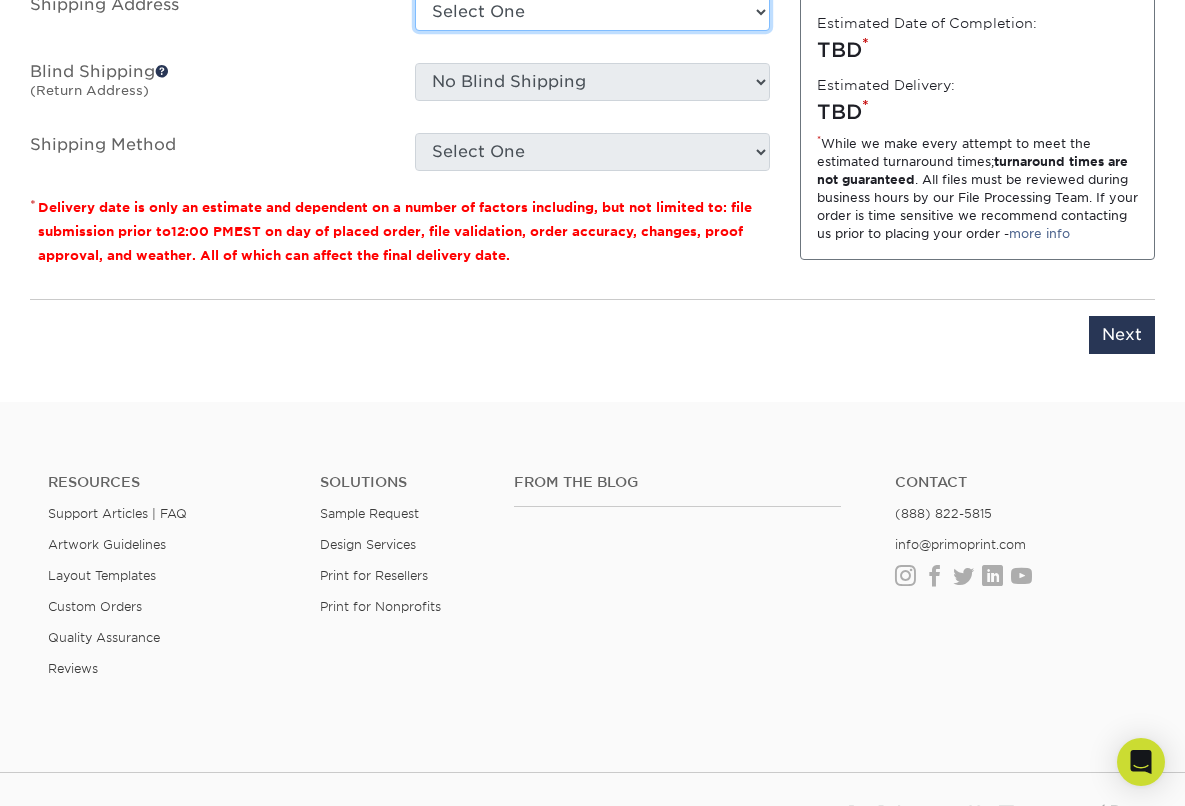scroll, scrollTop: 1562, scrollLeft: 0, axis: vertical 